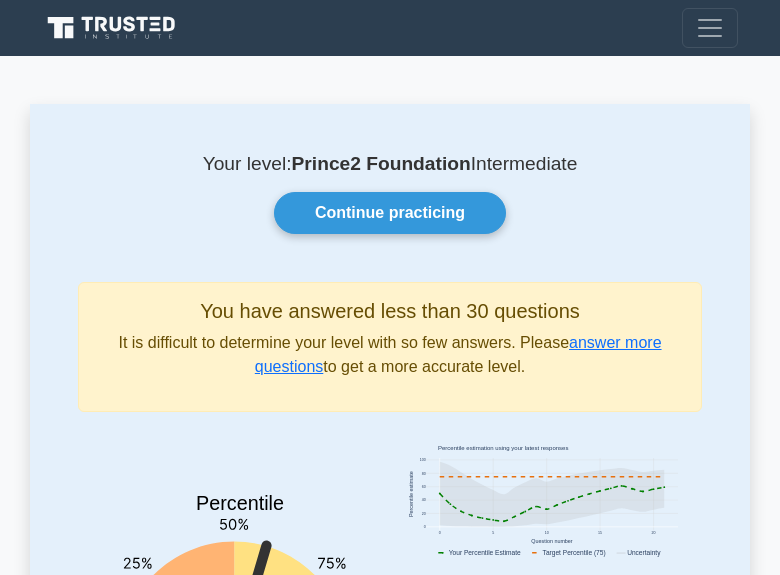 scroll, scrollTop: 0, scrollLeft: 0, axis: both 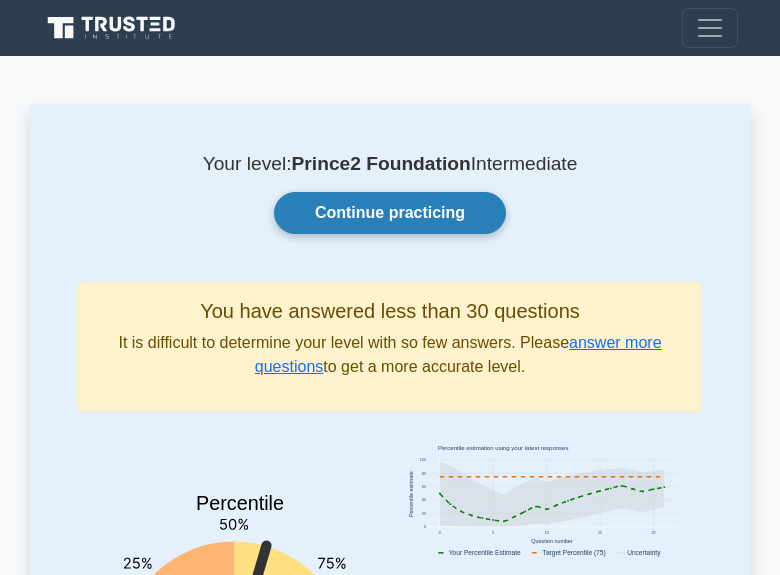 click on "Continue practicing" at bounding box center [390, 213] 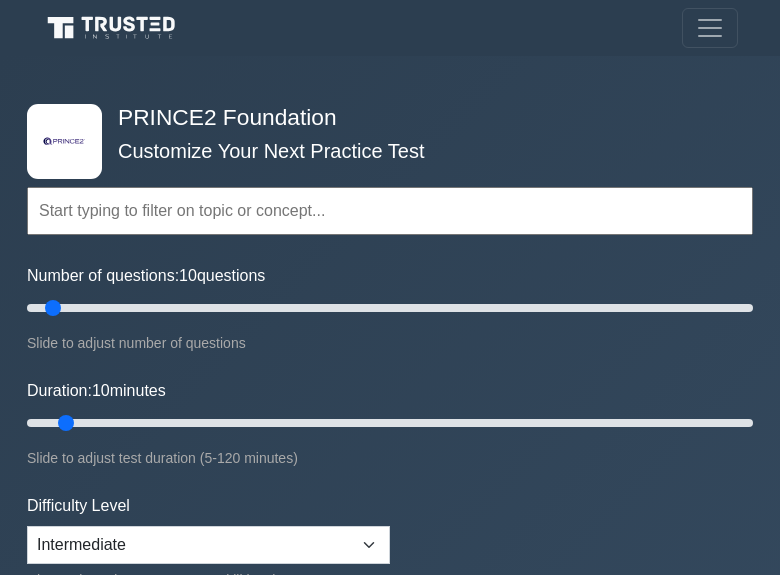 scroll, scrollTop: 0, scrollLeft: 0, axis: both 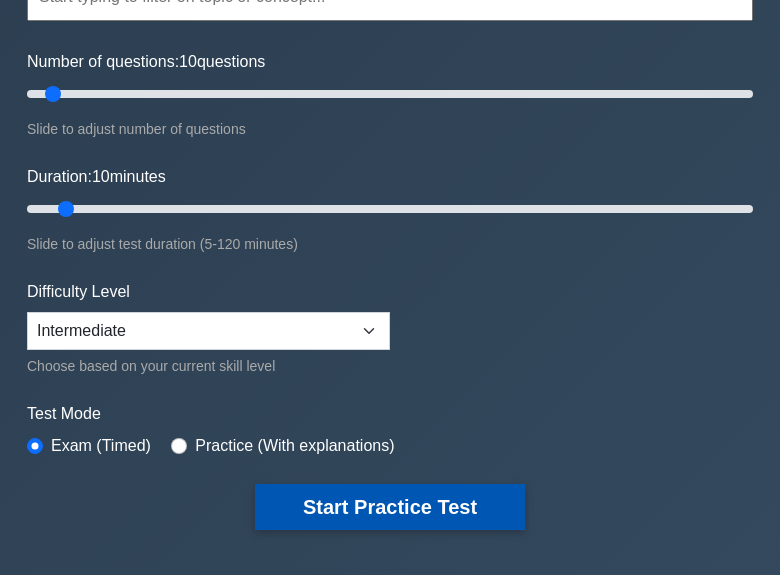 click on "Start Practice Test" at bounding box center (390, 507) 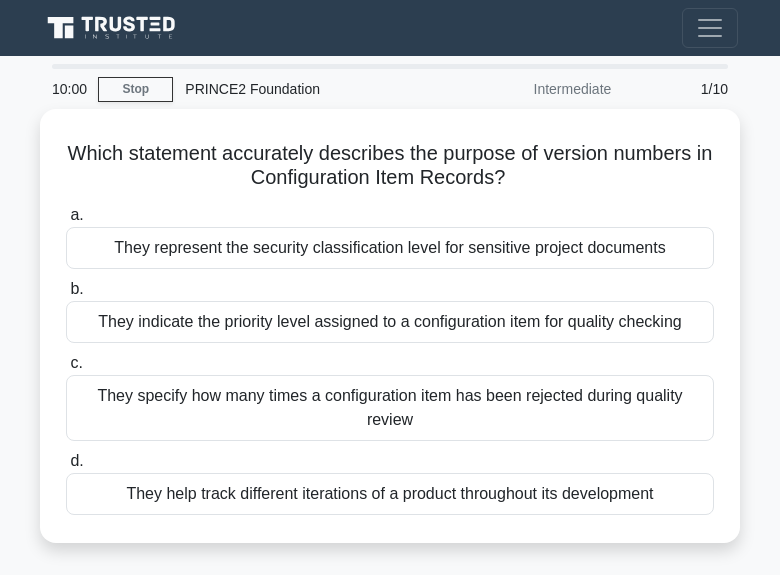 scroll, scrollTop: 0, scrollLeft: 0, axis: both 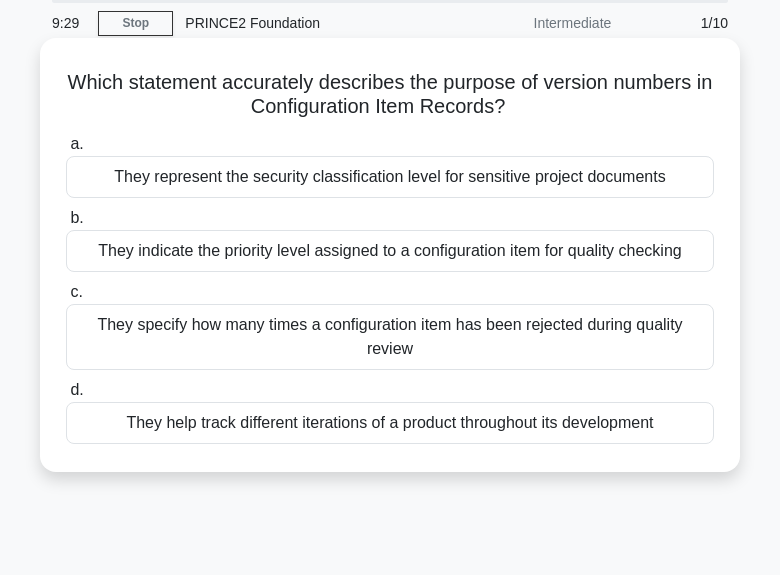 click on "They help track different iterations of a product throughout its development" at bounding box center [390, 423] 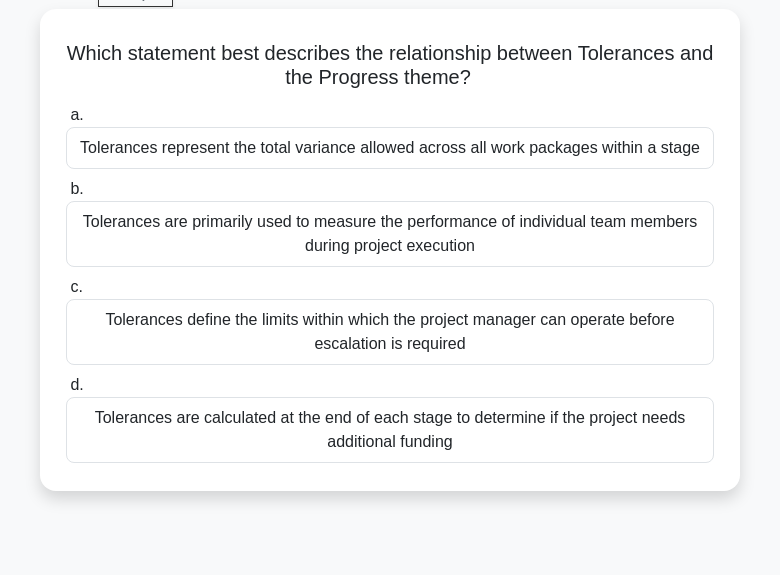 scroll, scrollTop: 94, scrollLeft: 0, axis: vertical 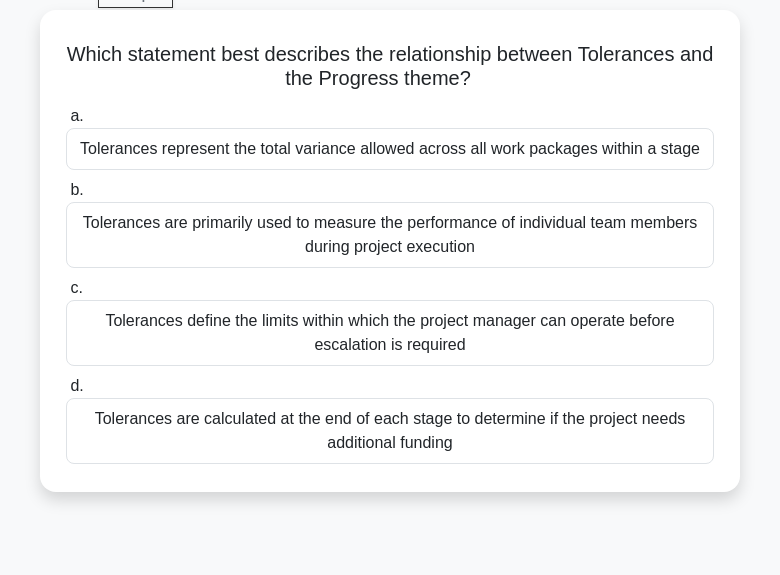 click on "Tolerances define the limits within which the project manager can operate before escalation is required" at bounding box center [390, 333] 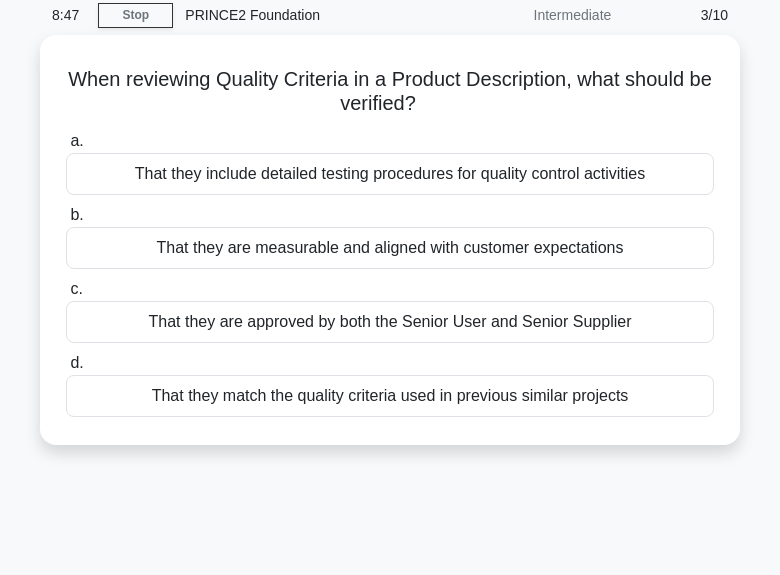 scroll, scrollTop: 73, scrollLeft: 0, axis: vertical 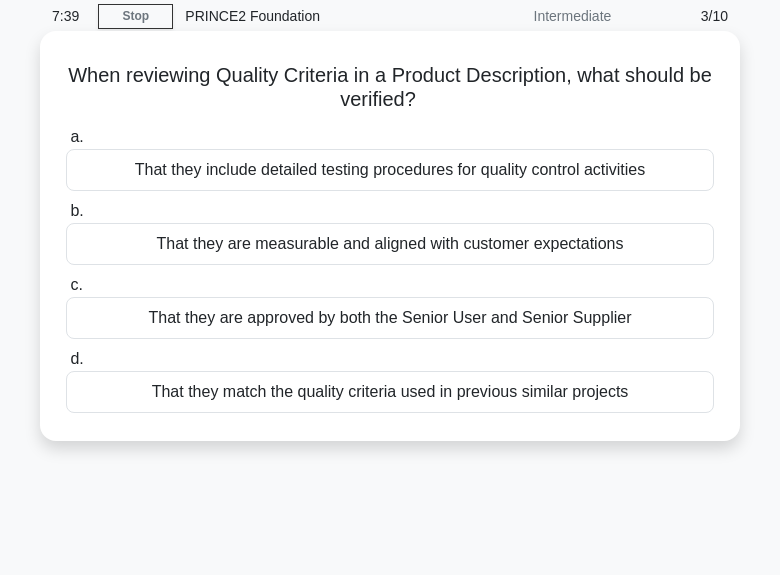 click on "That they are approved by both the Senior User and Senior Supplier" at bounding box center [390, 318] 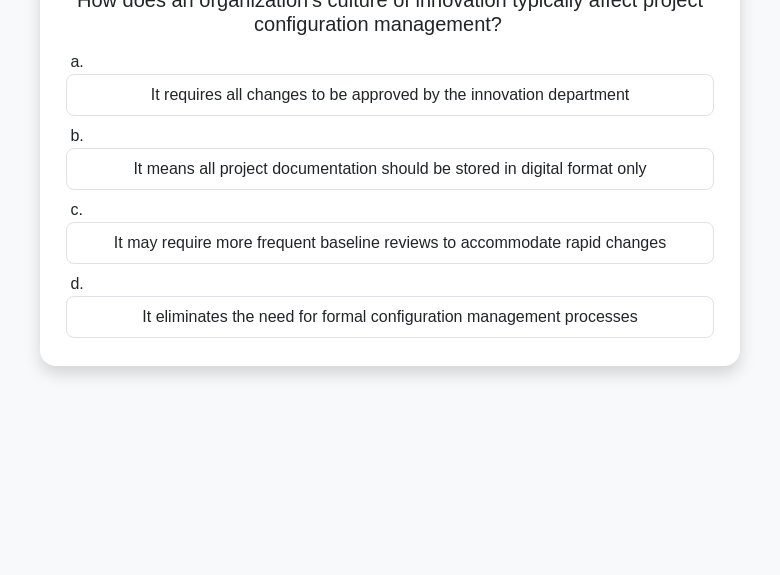 scroll, scrollTop: 149, scrollLeft: 0, axis: vertical 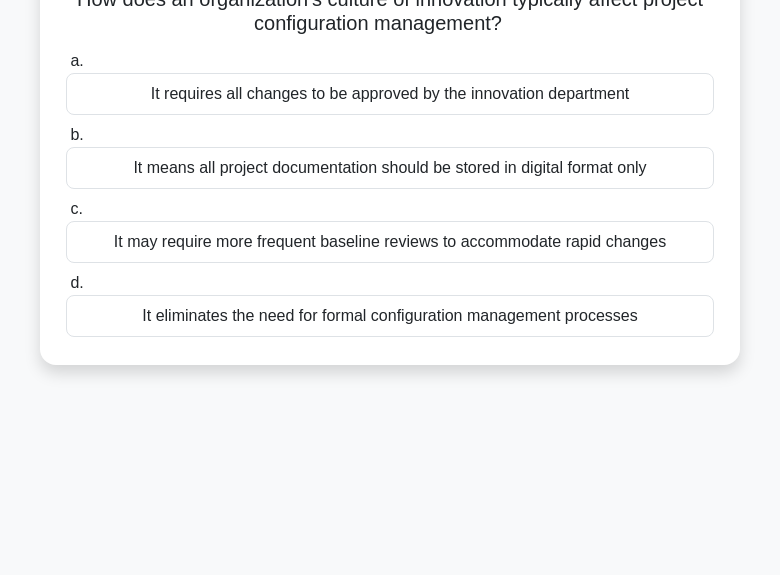 click on "It may require more frequent baseline reviews to accommodate rapid changes" at bounding box center (390, 242) 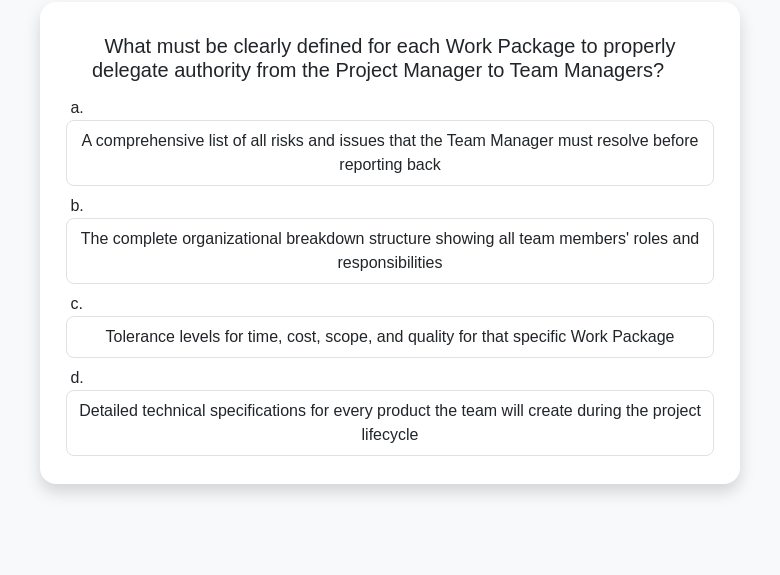 scroll, scrollTop: 105, scrollLeft: 0, axis: vertical 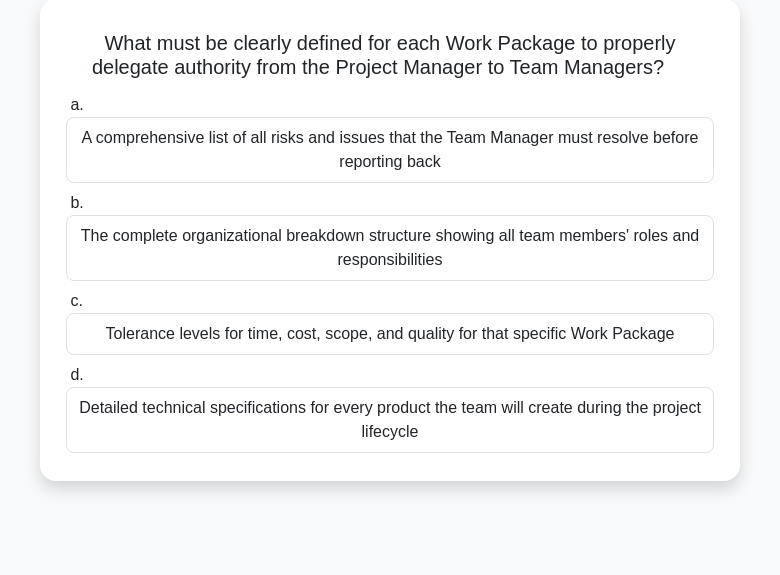 click on "Tolerance levels for time, cost, scope, and quality for that specific Work Package" at bounding box center [390, 334] 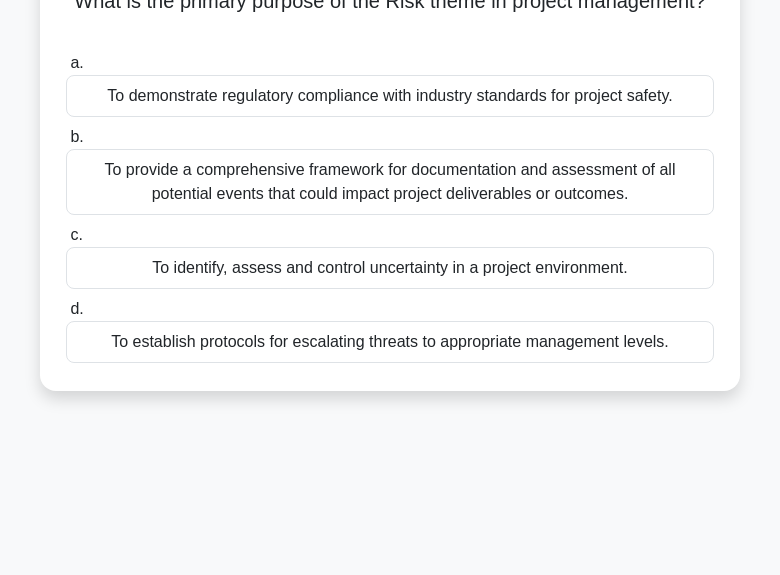 scroll, scrollTop: 145, scrollLeft: 0, axis: vertical 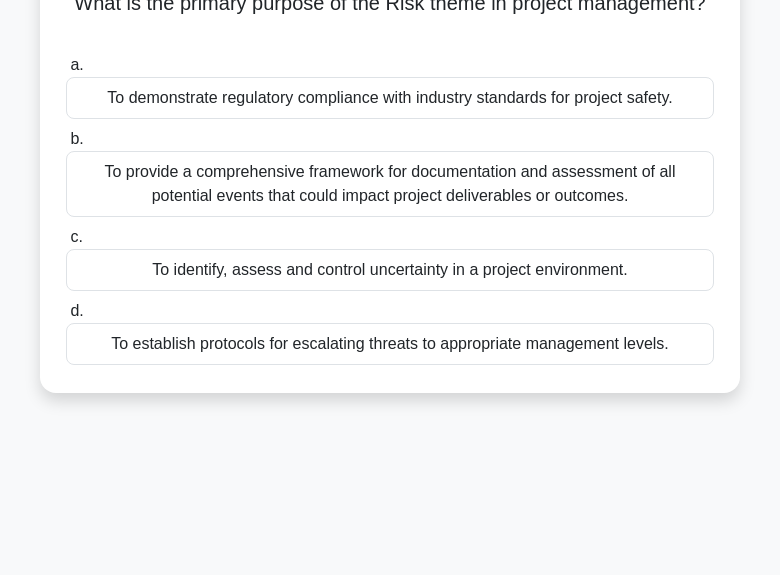 click on "To identify, assess and control uncertainty in a project environment." at bounding box center [390, 270] 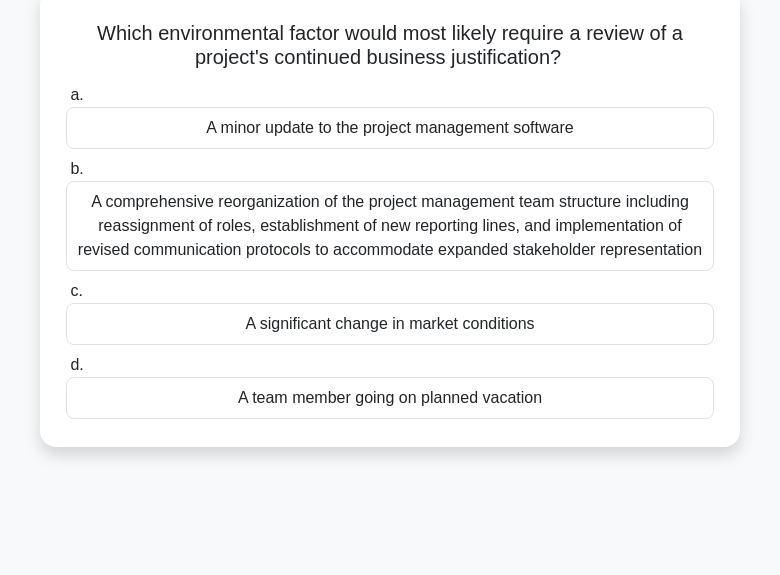 scroll, scrollTop: 106, scrollLeft: 0, axis: vertical 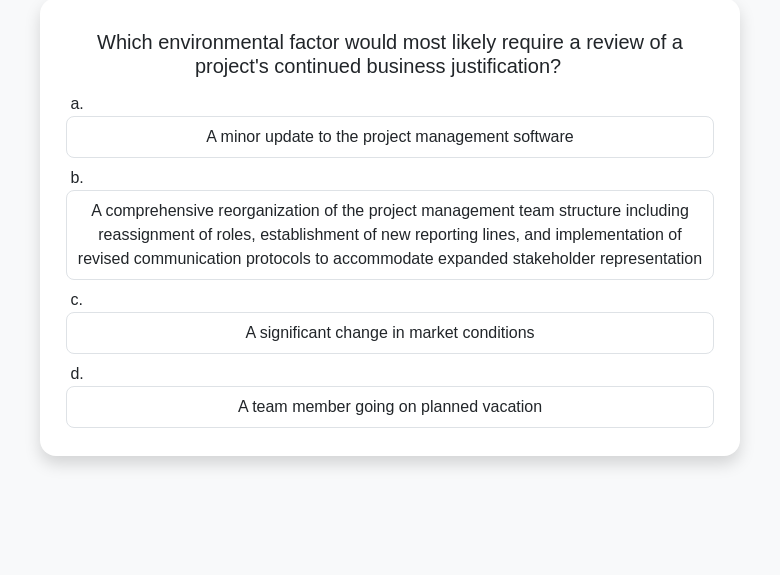 click on "A significant change in market conditions" at bounding box center (390, 333) 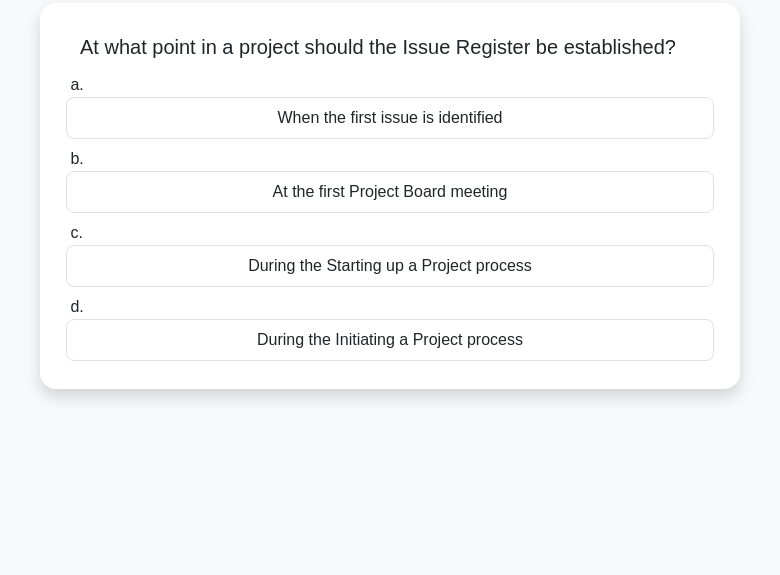 scroll, scrollTop: 0, scrollLeft: 0, axis: both 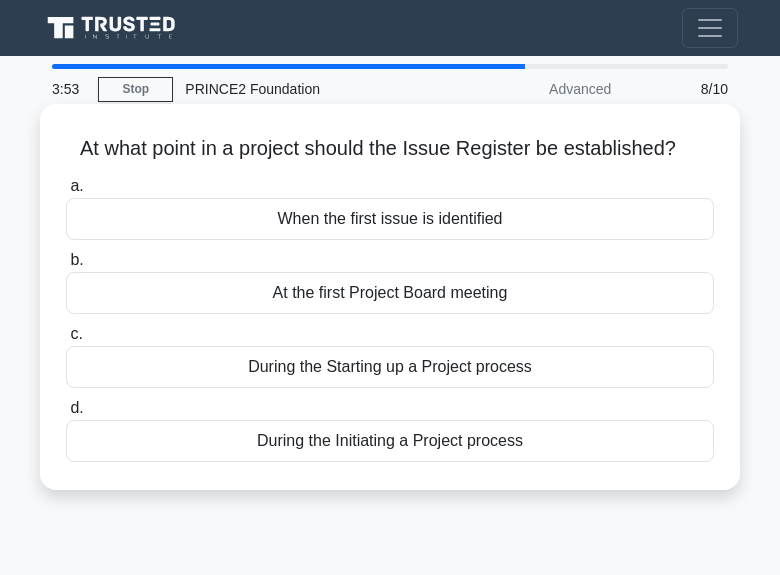 click on "During the Initiating a Project process" at bounding box center (390, 441) 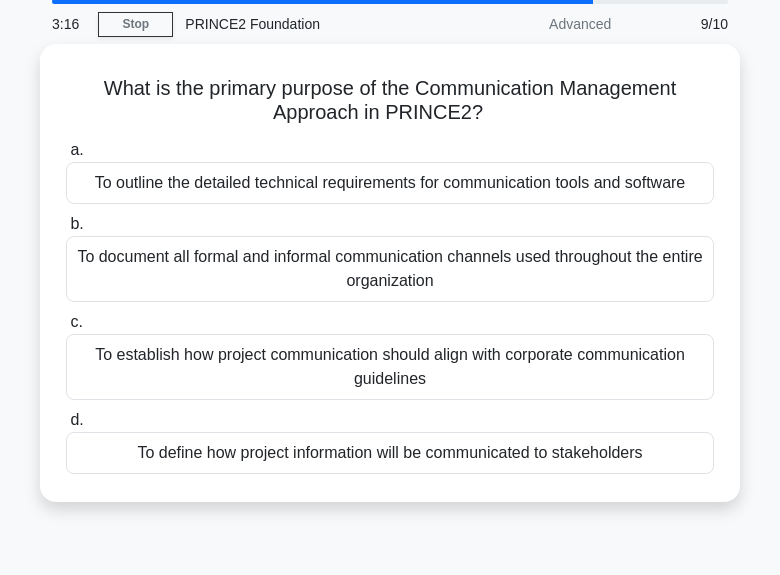 scroll, scrollTop: 63, scrollLeft: 0, axis: vertical 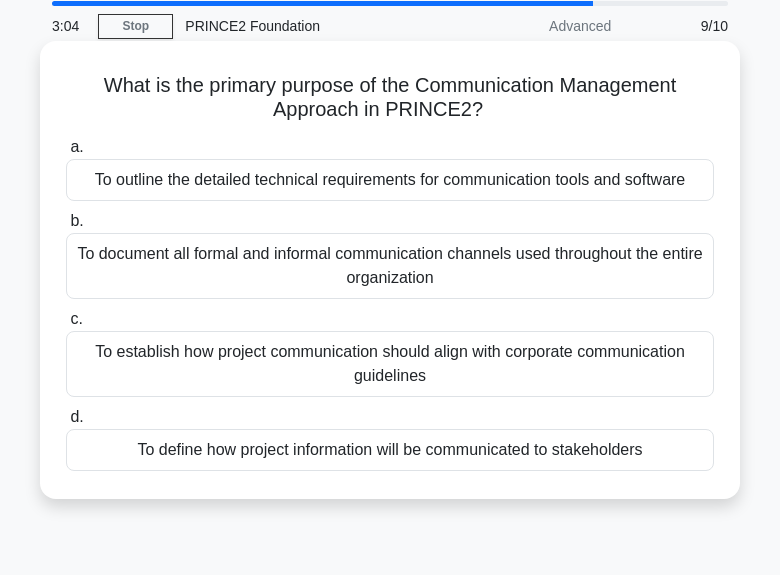 click on "To define how project information will be communicated to stakeholders" at bounding box center [390, 450] 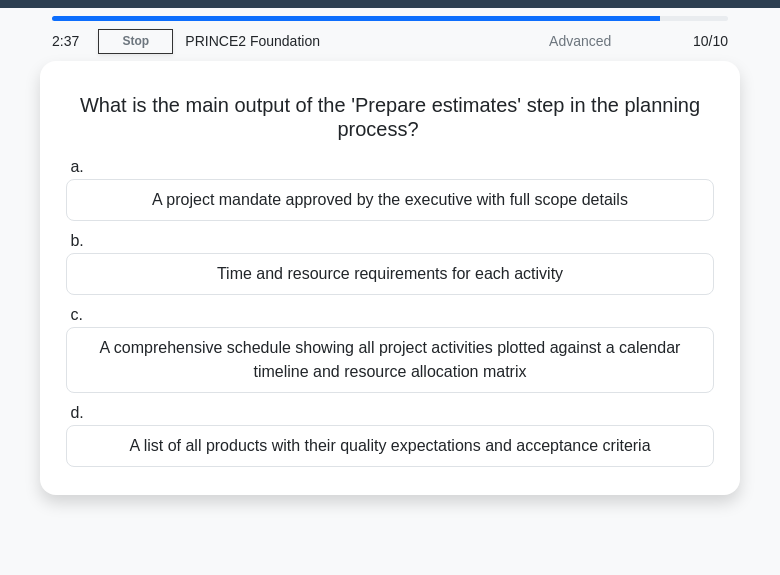 scroll, scrollTop: 55, scrollLeft: 0, axis: vertical 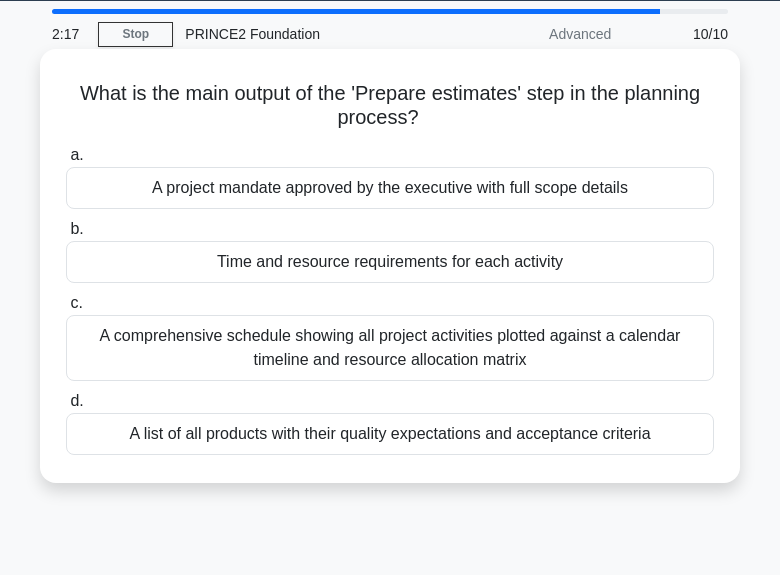 click on "Time and resource requirements for each activity" at bounding box center [390, 262] 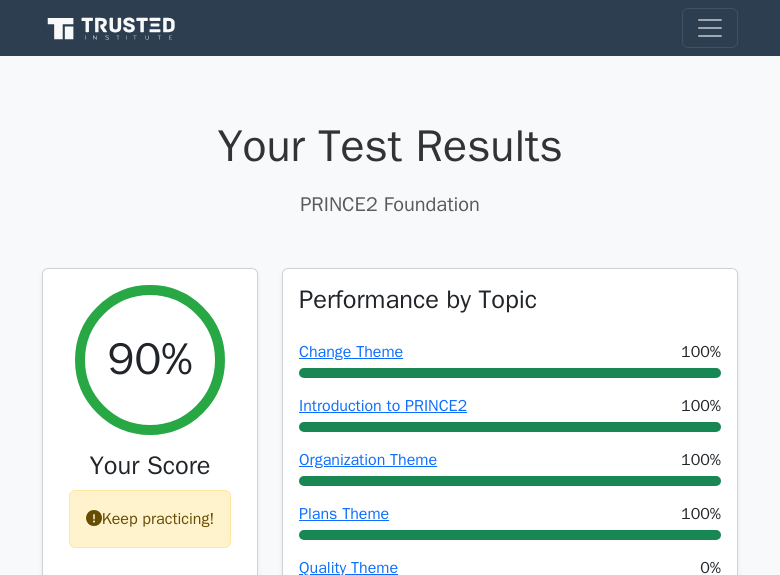 scroll, scrollTop: 0, scrollLeft: 0, axis: both 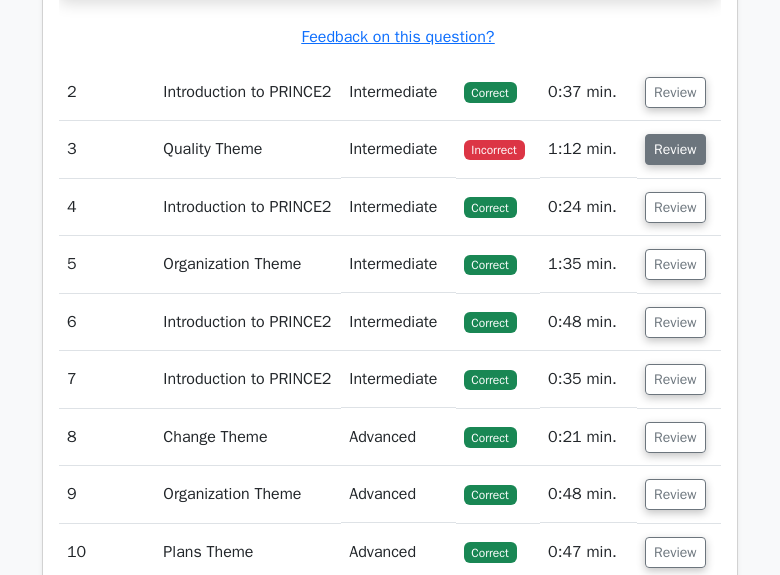 click on "Review" at bounding box center (675, 149) 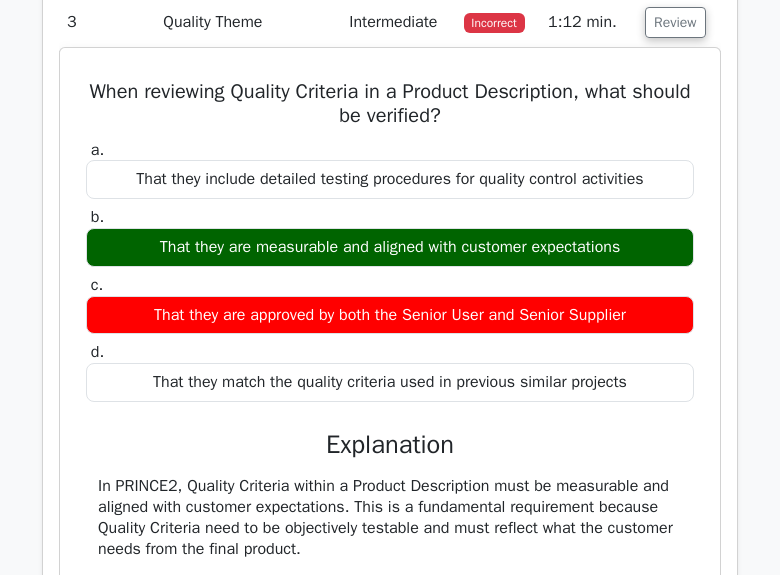 scroll, scrollTop: 2081, scrollLeft: 0, axis: vertical 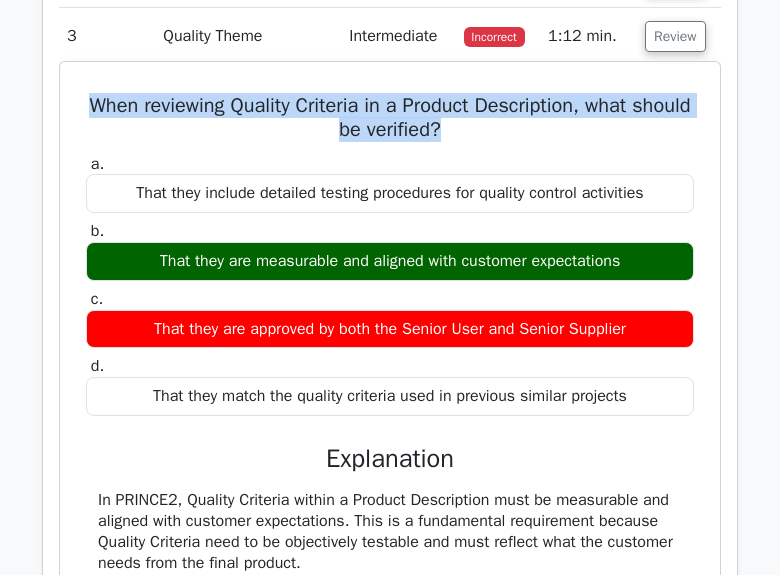 drag, startPoint x: 107, startPoint y: 160, endPoint x: 553, endPoint y: 189, distance: 446.94183 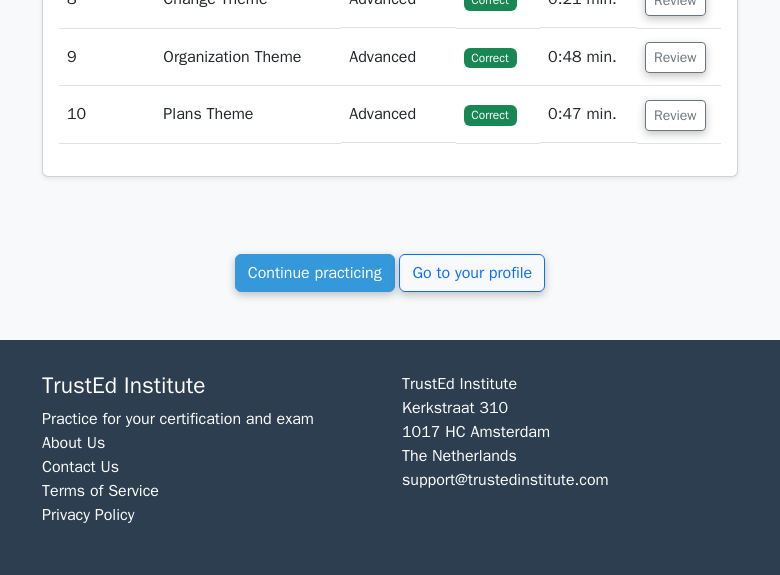 scroll, scrollTop: 3391, scrollLeft: 0, axis: vertical 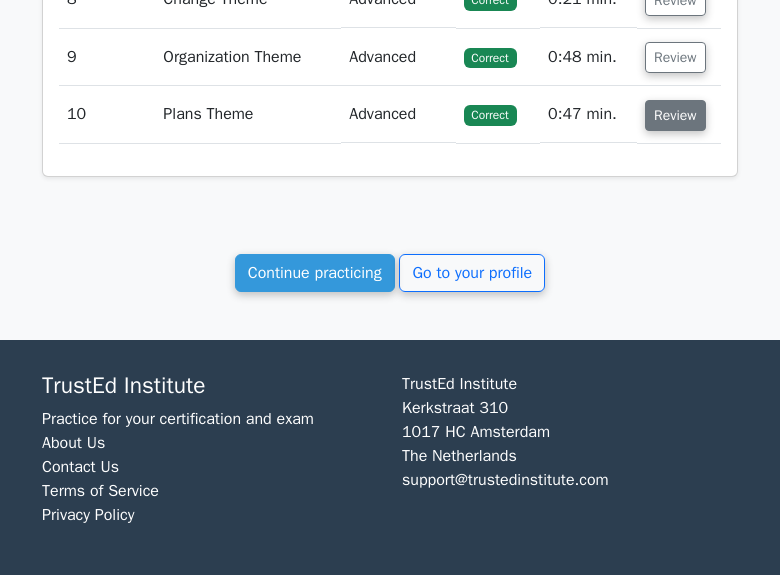 click on "Review" at bounding box center [675, 115] 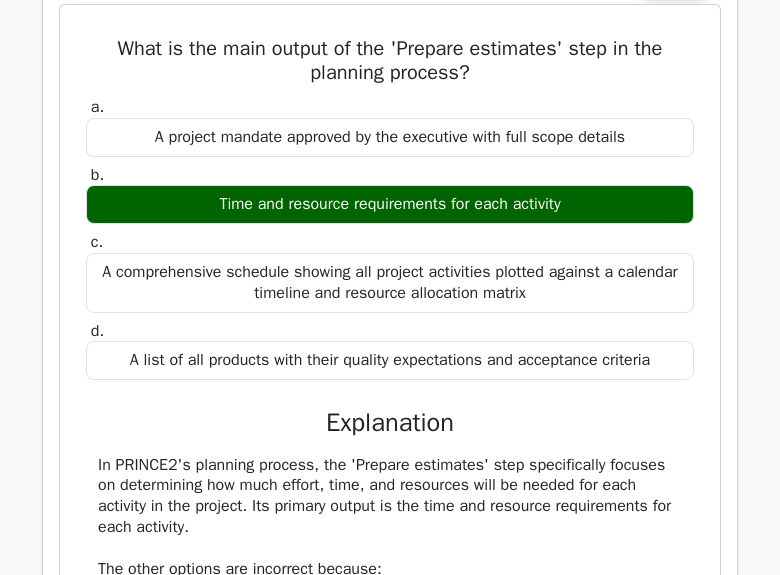 scroll, scrollTop: 3476, scrollLeft: 0, axis: vertical 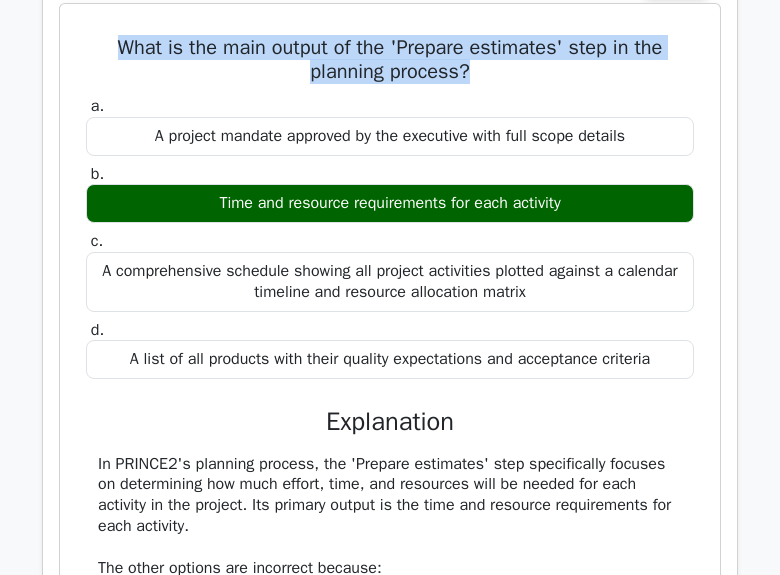 drag, startPoint x: 115, startPoint y: 221, endPoint x: 529, endPoint y: 246, distance: 414.75415 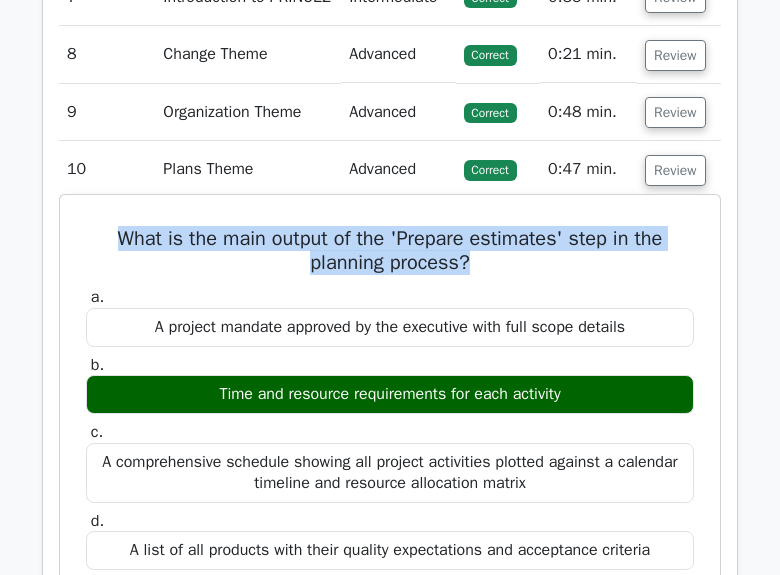 scroll, scrollTop: 3286, scrollLeft: 0, axis: vertical 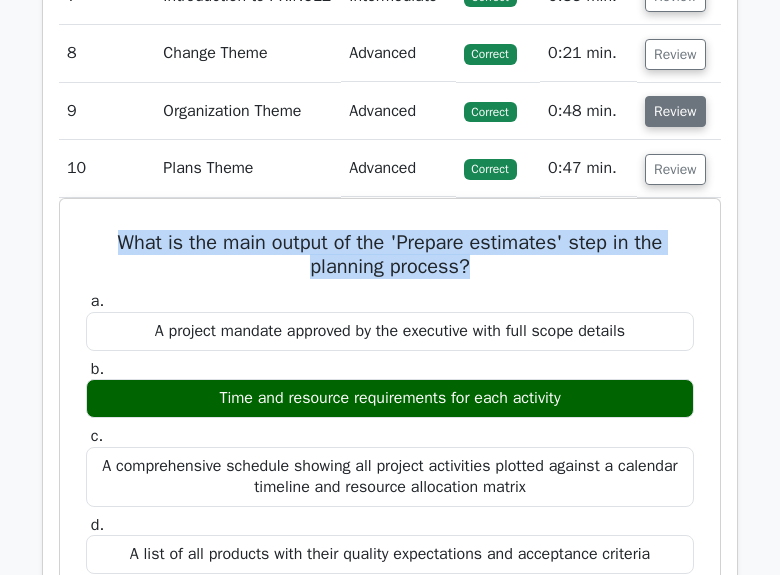 click on "Review" at bounding box center [675, 111] 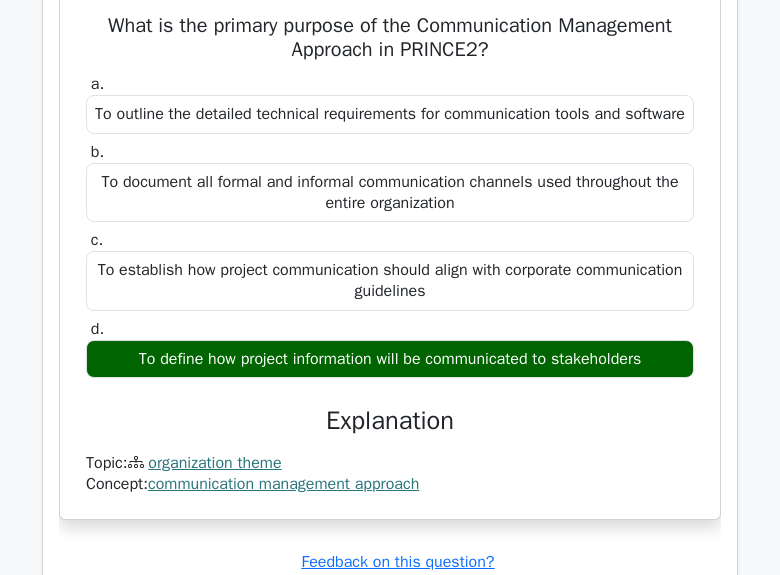 scroll, scrollTop: 3446, scrollLeft: 0, axis: vertical 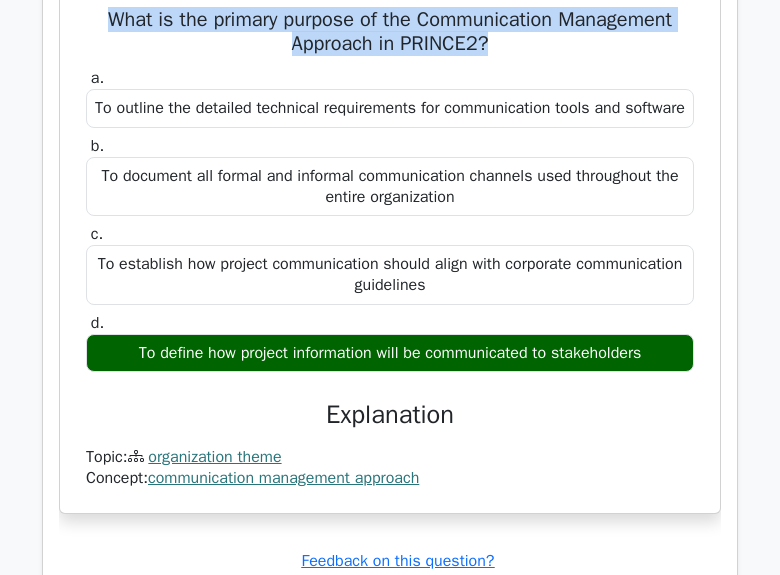 drag, startPoint x: 104, startPoint y: 197, endPoint x: 543, endPoint y: 223, distance: 439.76926 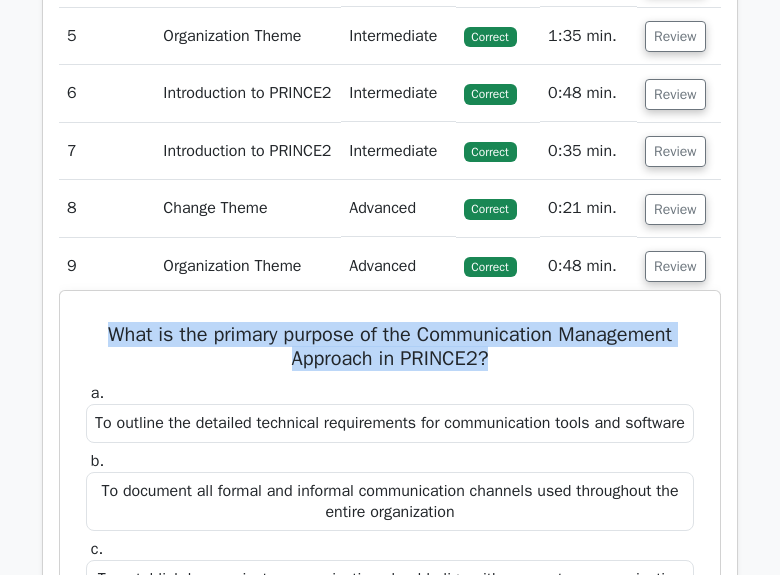 scroll, scrollTop: 3124, scrollLeft: 0, axis: vertical 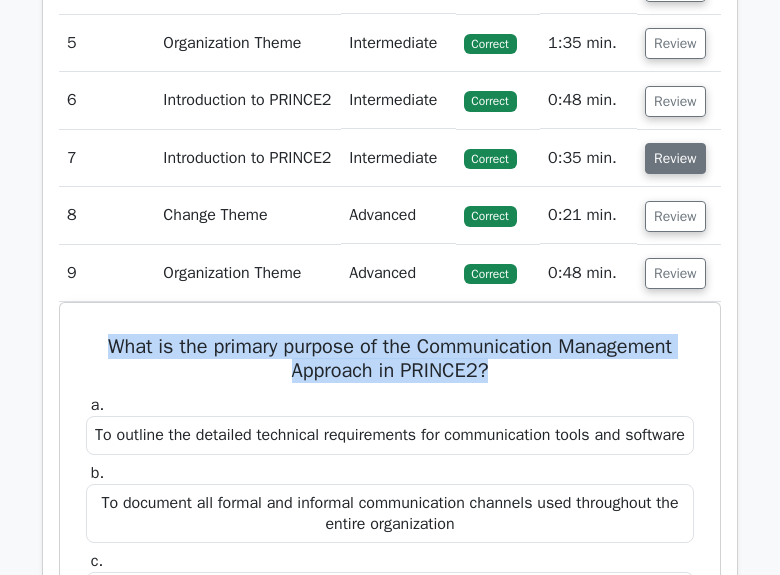 click on "Review" at bounding box center (675, 158) 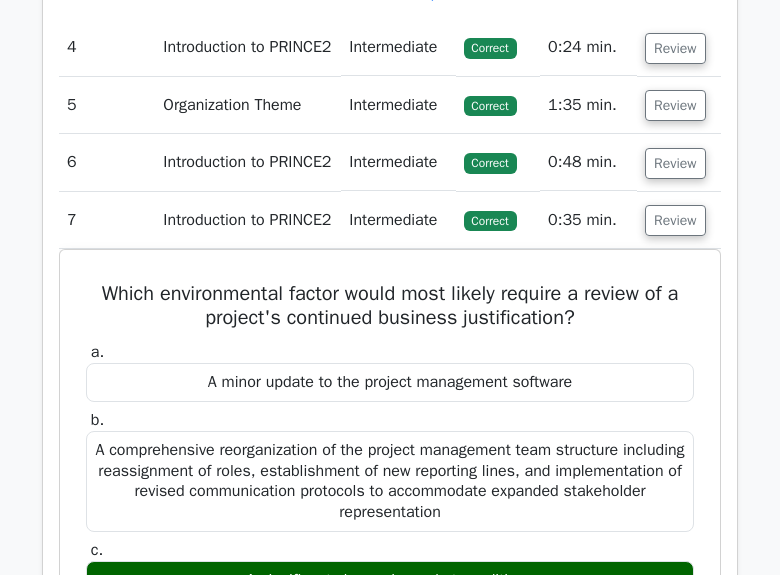 scroll, scrollTop: 3054, scrollLeft: 0, axis: vertical 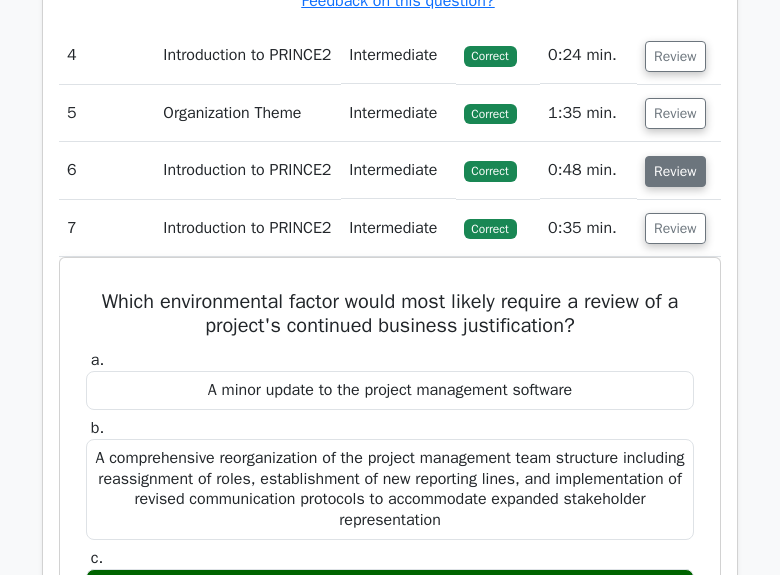 click on "Review" at bounding box center (675, 171) 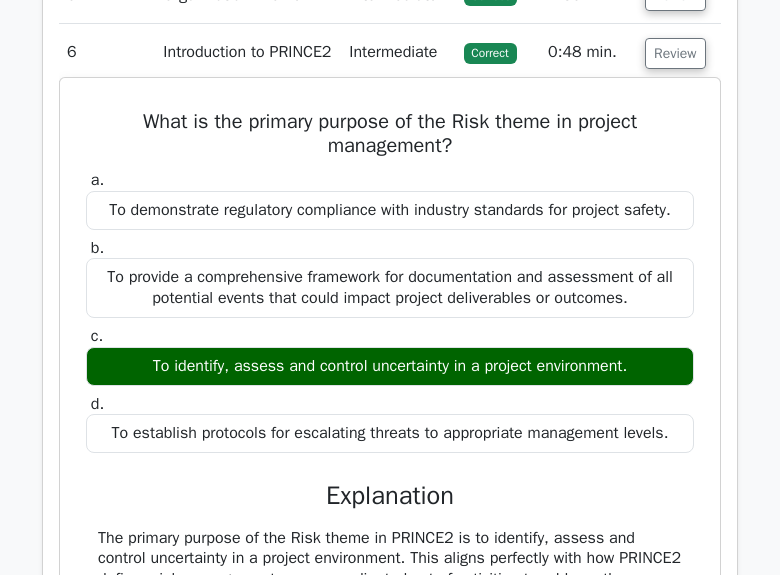 scroll, scrollTop: 3165, scrollLeft: 0, axis: vertical 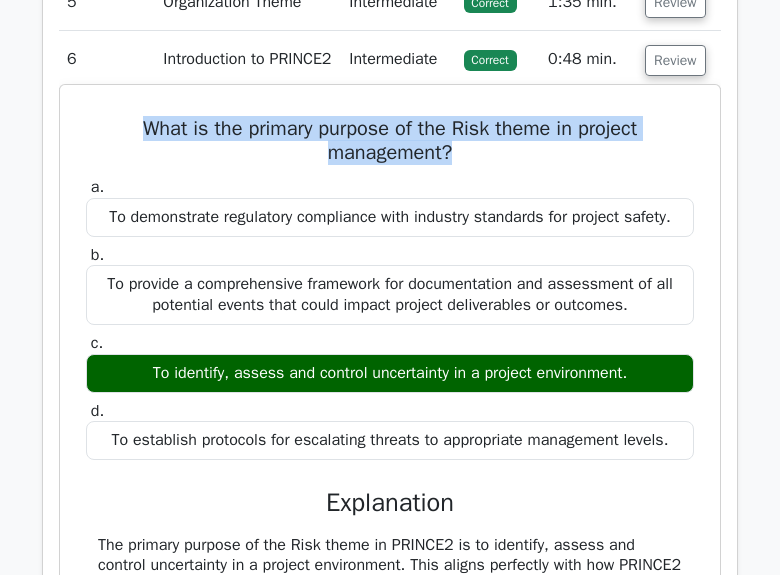 drag, startPoint x: 134, startPoint y: 267, endPoint x: 543, endPoint y: 299, distance: 410.24994 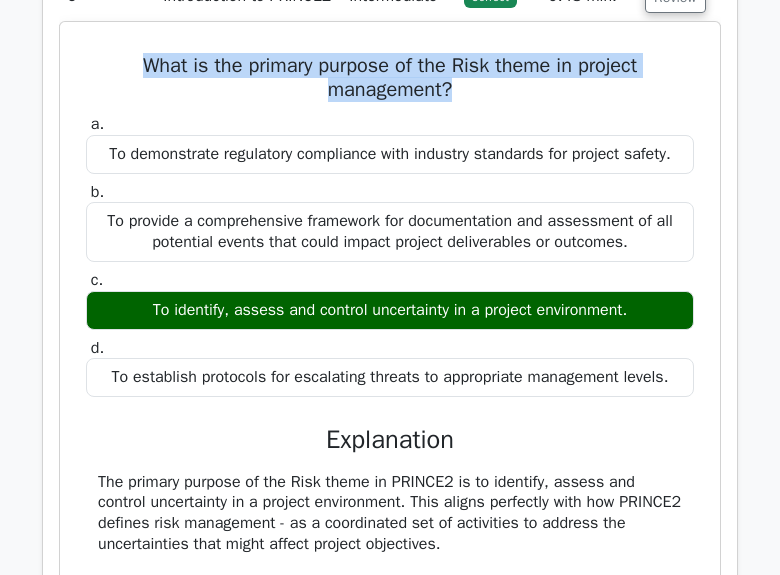 scroll, scrollTop: 3274, scrollLeft: 0, axis: vertical 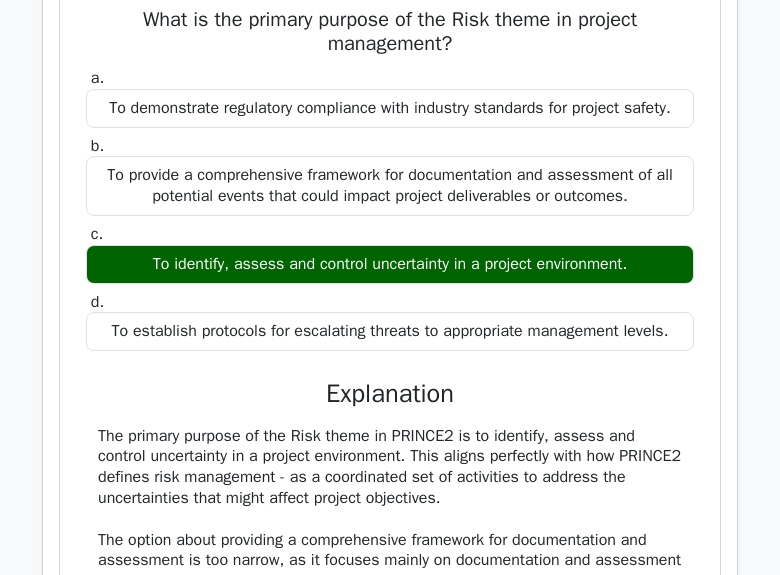 click on "To identify, assess and control uncertainty in a project environment." at bounding box center [390, 264] 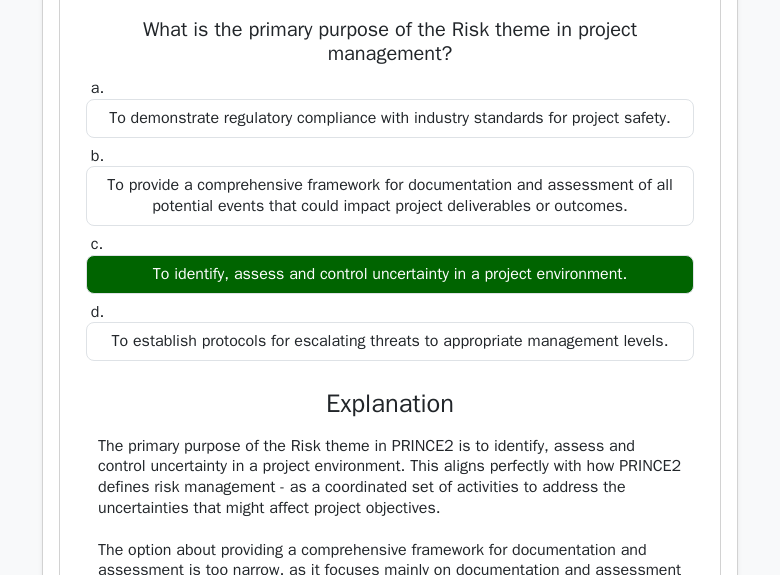copy on "To identify, assess and control uncertainty in a project environment." 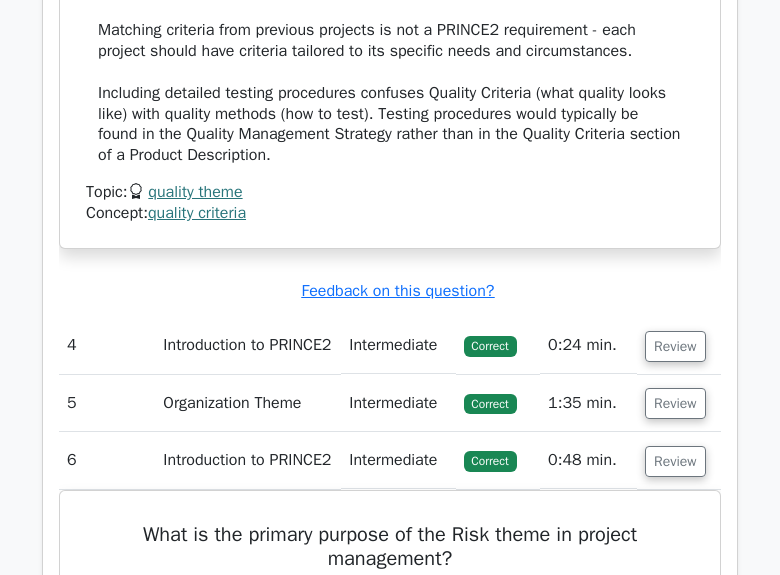 scroll, scrollTop: 2760, scrollLeft: 0, axis: vertical 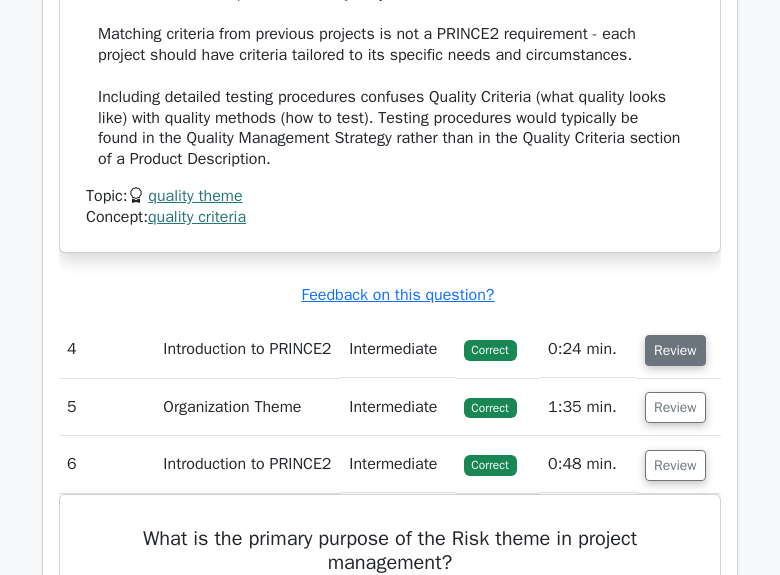 click on "Review" at bounding box center (675, 350) 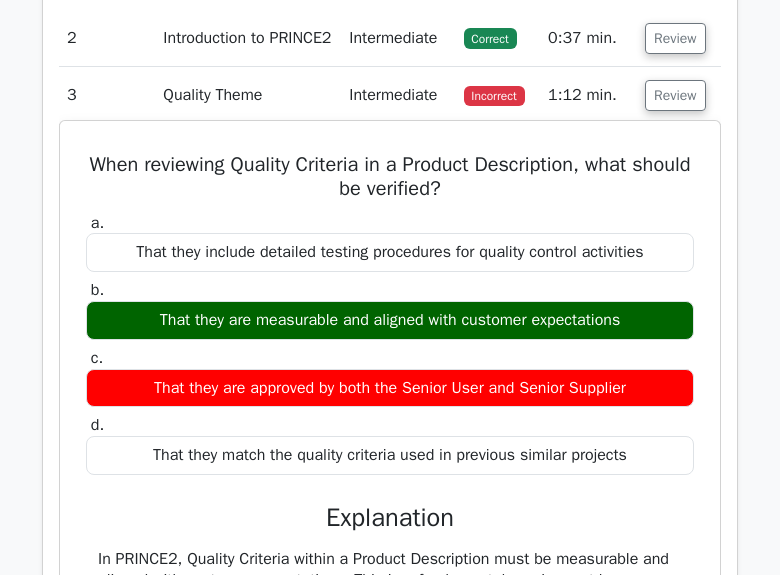 scroll, scrollTop: 1873, scrollLeft: 0, axis: vertical 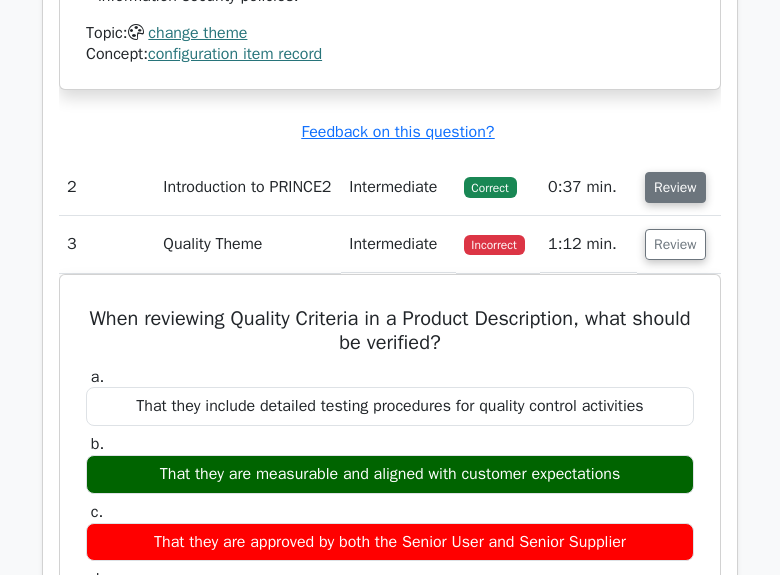 click on "Review" at bounding box center [675, 187] 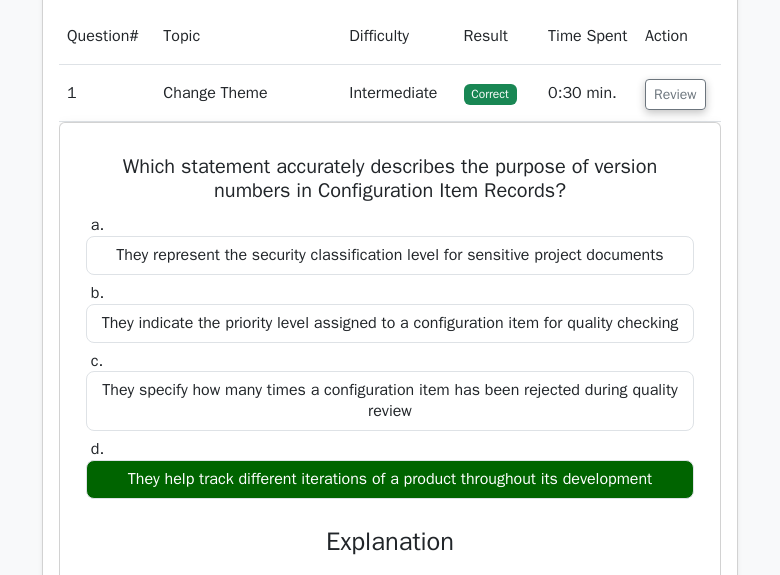 scroll, scrollTop: 996, scrollLeft: 0, axis: vertical 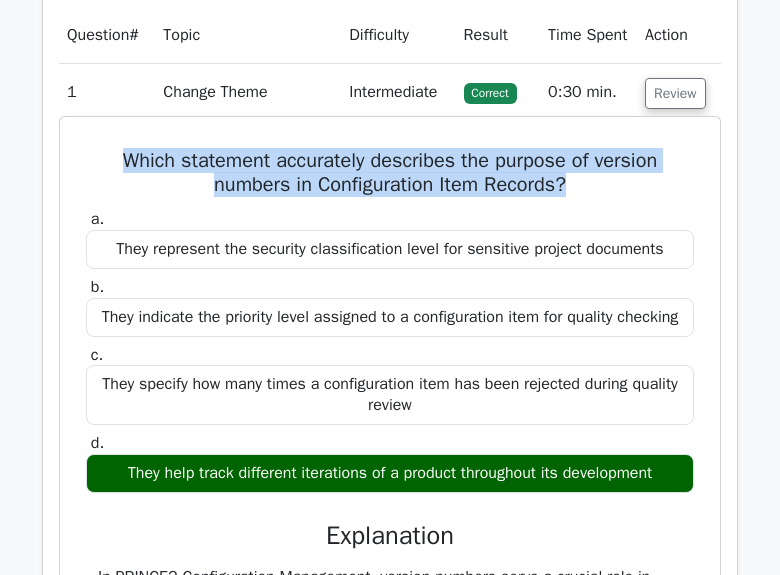 drag, startPoint x: 114, startPoint y: 197, endPoint x: 602, endPoint y: 234, distance: 489.40067 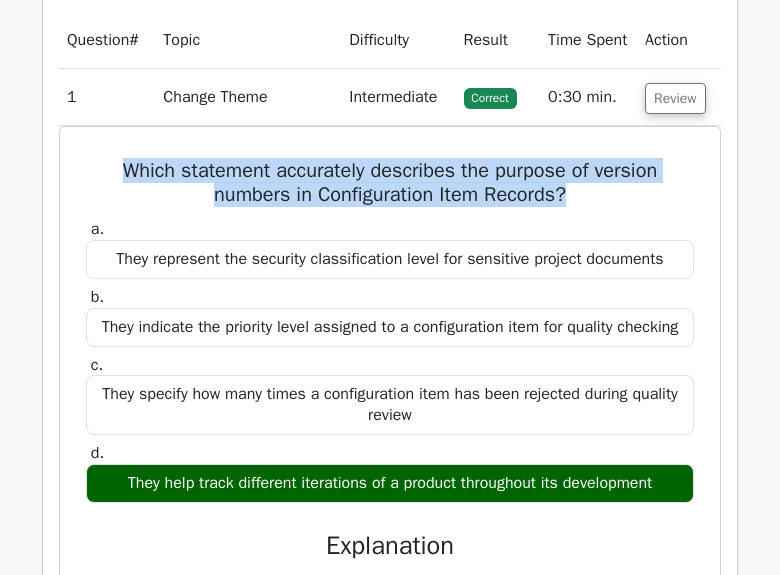 scroll, scrollTop: 0, scrollLeft: 12, axis: horizontal 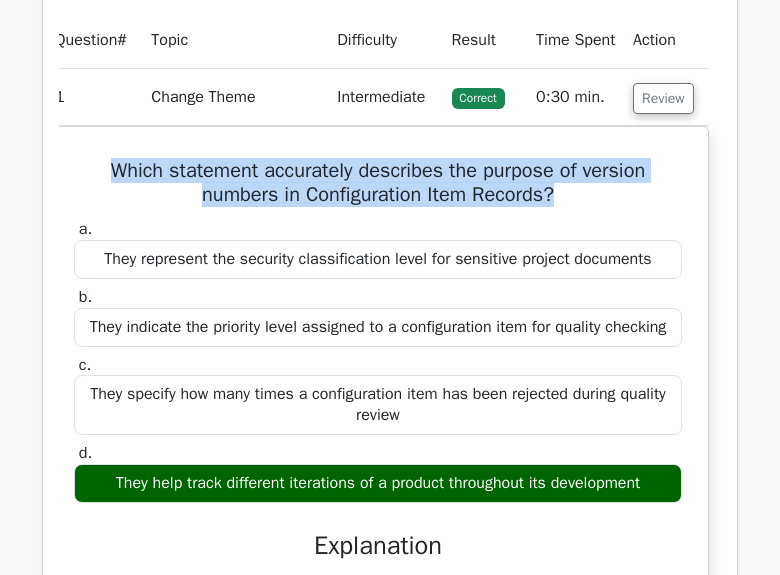 drag, startPoint x: 113, startPoint y: 508, endPoint x: 799, endPoint y: 519, distance: 686.0882 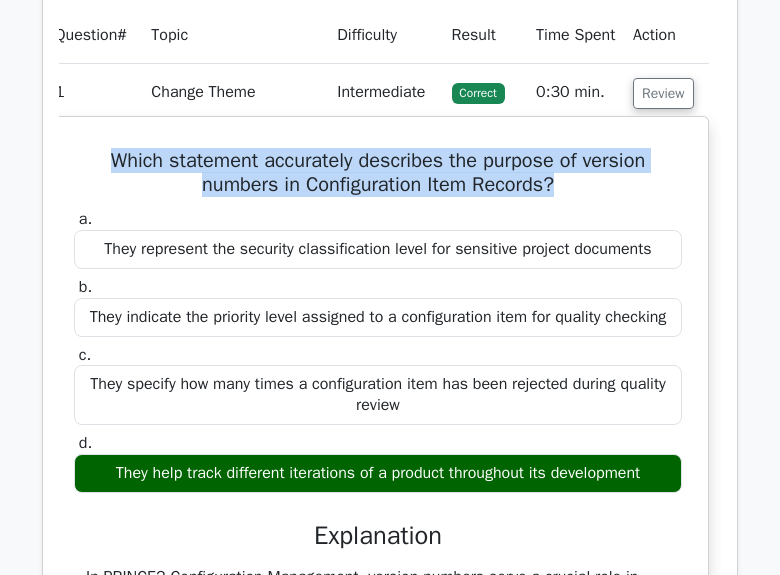 click on "a.
They represent the security classification level for sensitive project documents
b.
They indicate the priority level assigned to a configuration item for quality checking
c. d." at bounding box center [378, 350] 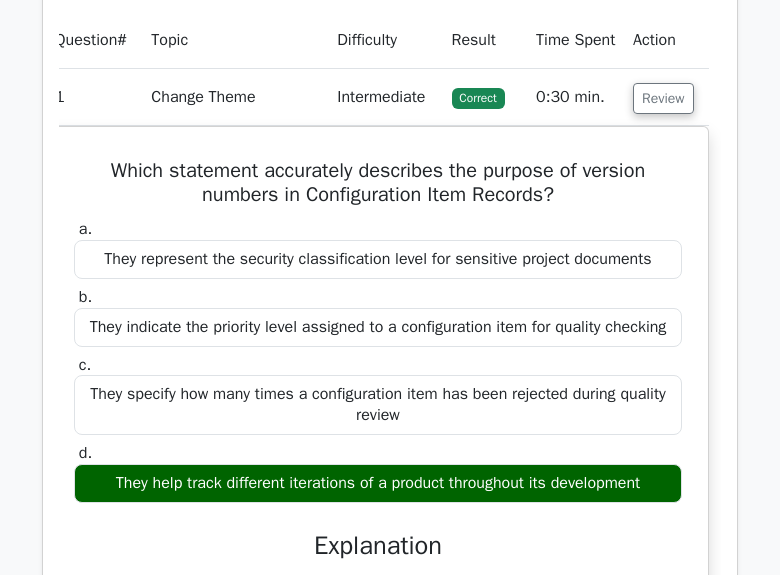 scroll, scrollTop: 0, scrollLeft: 0, axis: both 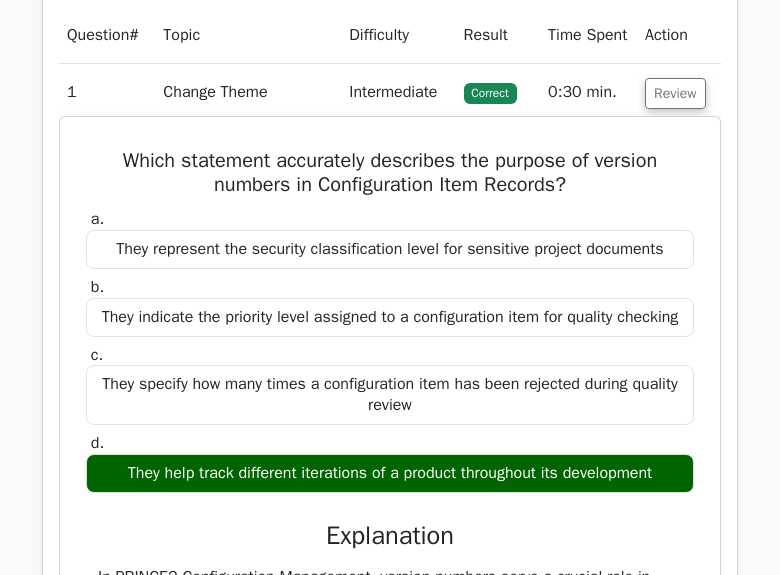 drag, startPoint x: 643, startPoint y: 518, endPoint x: 118, endPoint y: 519, distance: 525.001 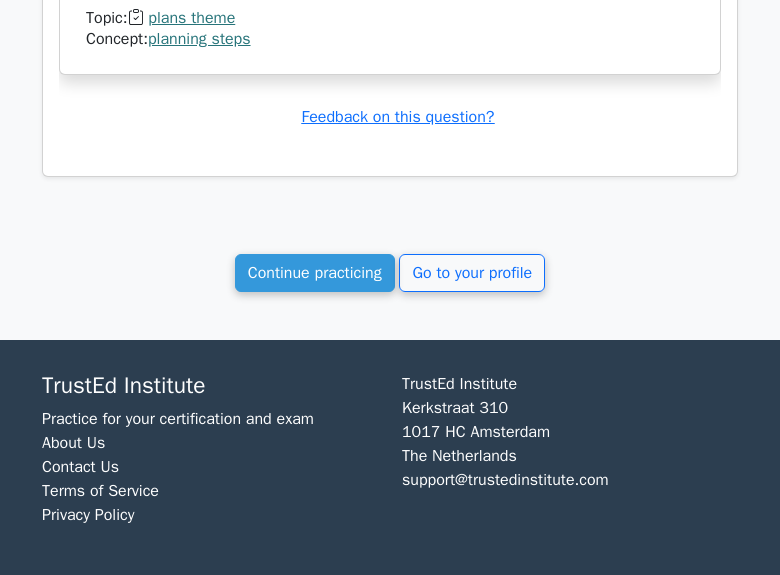 scroll, scrollTop: 9001, scrollLeft: 0, axis: vertical 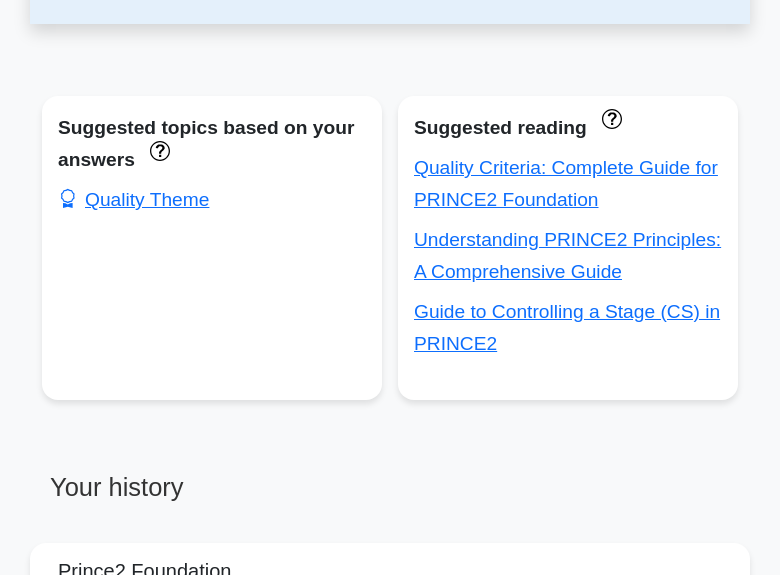 click on "Suggested topics based on your answers
Quality Theme
Suggested reading
Quality Criteria: Complete Guide for PRINCE2 Foundation
Understanding PRINCE2 Principles: A Comprehensive Guide
Guide to Controlling a Stage (CS) in PRINCE2" at bounding box center [390, 693] 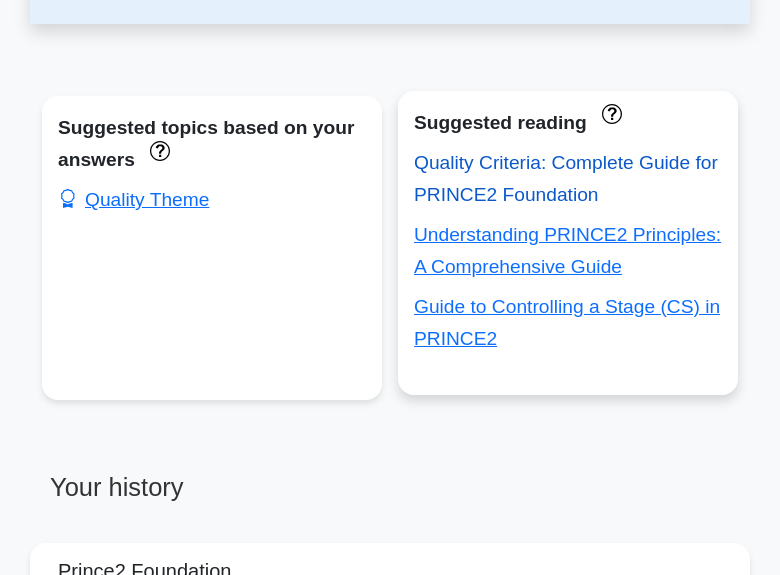 click on "Quality Criteria: Complete Guide for PRINCE2 Foundation" at bounding box center (566, 178) 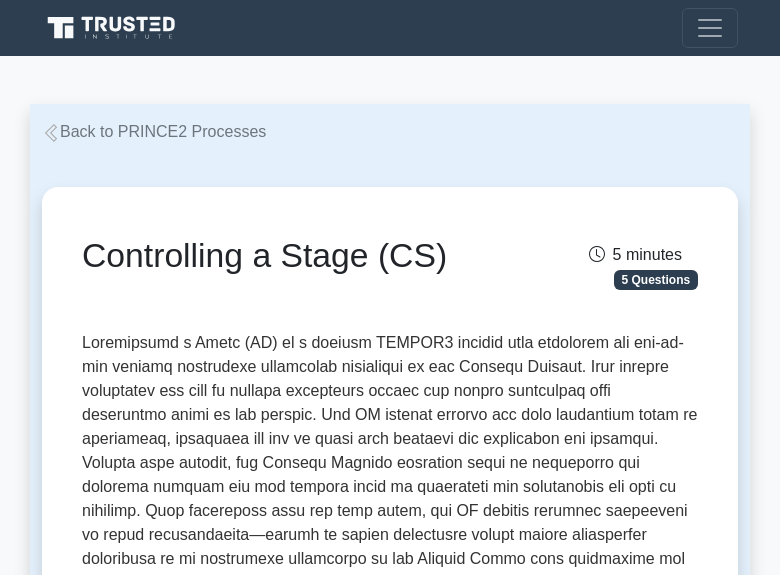 scroll, scrollTop: 0, scrollLeft: 0, axis: both 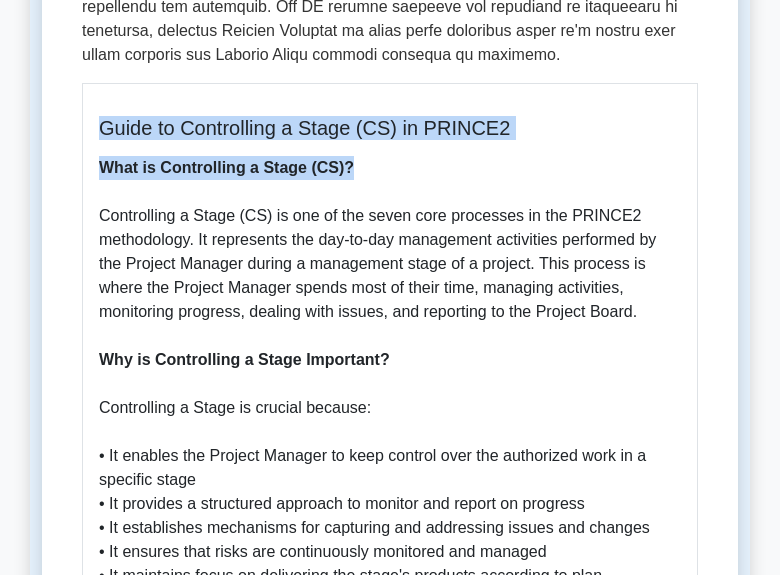 drag, startPoint x: 98, startPoint y: 124, endPoint x: 394, endPoint y: 168, distance: 299.2524 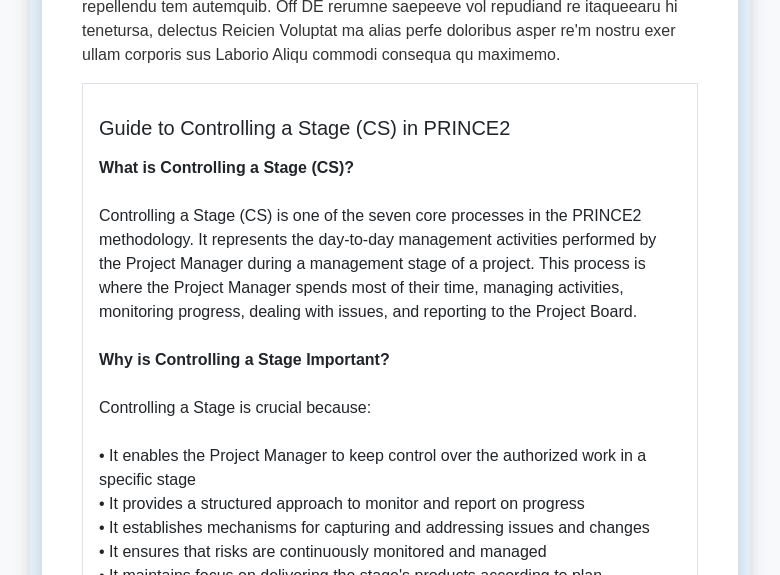 click on "What is Controlling a Stage (CS)? Controlling a Stage (CS) is one of the seven core processes in the PRINCE2 methodology. It represents the day-to-day management activities performed by the Project Manager during a management stage of a project. This process is where the Project Manager spends most of their time, managing activities, monitoring progress, dealing with issues, and reporting to the Project Board. Why is Controlling a Stage Important? Controlling a Stage is crucial because: • It enables the Project Manager to keep control over the authorized work in a specific stage • It provides a structured approach to monitor and report on progress • It establishes mechanisms for capturing and addressing issues and changes • It ensures that risks are continuously monitored and managed • It maintains focus on delivering the stage's products according to plan • It creates a controlled environment where deviations can be promptly identified and addressed How Controlling a Stage Works 1.  2.  3.  4." at bounding box center [390, 1260] 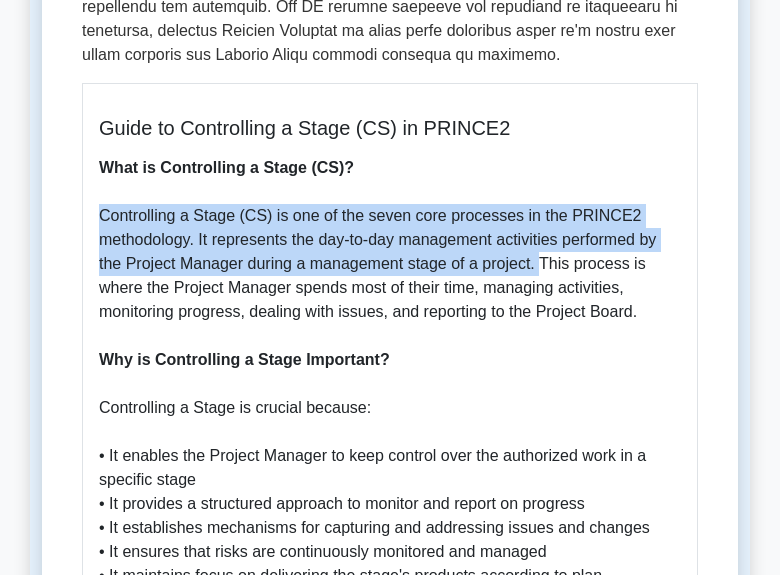 drag, startPoint x: 103, startPoint y: 217, endPoint x: 541, endPoint y: 271, distance: 441.31622 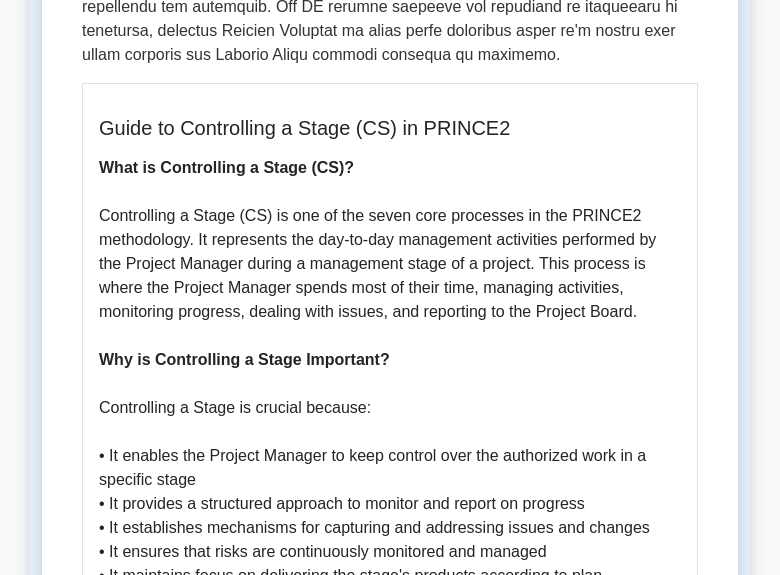 click on "What is Controlling a Stage (CS)? Controlling a Stage (CS) is one of the seven core processes in the PRINCE2 methodology. It represents the day-to-day management activities performed by the Project Manager during a management stage of a project. This process is where the Project Manager spends most of their time, managing activities, monitoring progress, dealing with issues, and reporting to the Project Board. Why is Controlling a Stage Important? Controlling a Stage is crucial because: • It enables the Project Manager to keep control over the authorized work in a specific stage • It provides a structured approach to monitor and report on progress • It establishes mechanisms for capturing and addressing issues and changes • It ensures that risks are continuously monitored and managed • It maintains focus on delivering the stage's products according to plan • It creates a controlled environment where deviations can be promptly identified and addressed How Controlling a Stage Works 1.  2.  3.  4." at bounding box center (390, 1260) 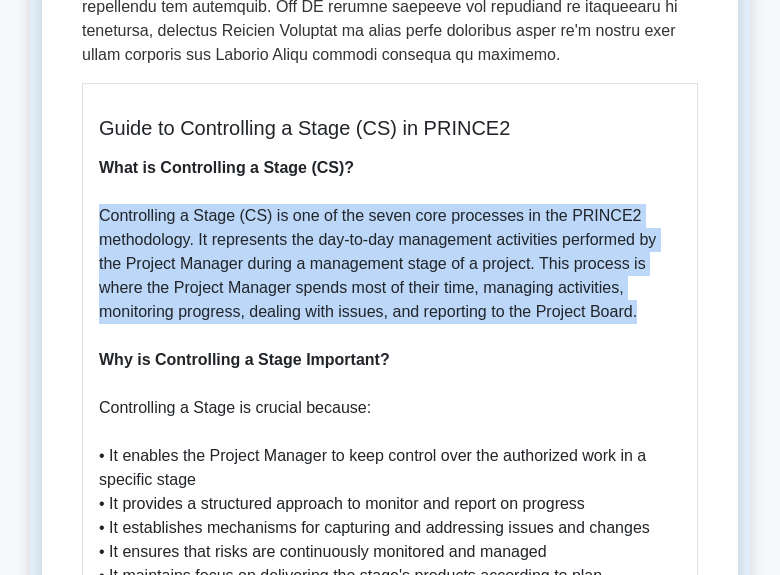 drag, startPoint x: 96, startPoint y: 213, endPoint x: 652, endPoint y: 309, distance: 564.2269 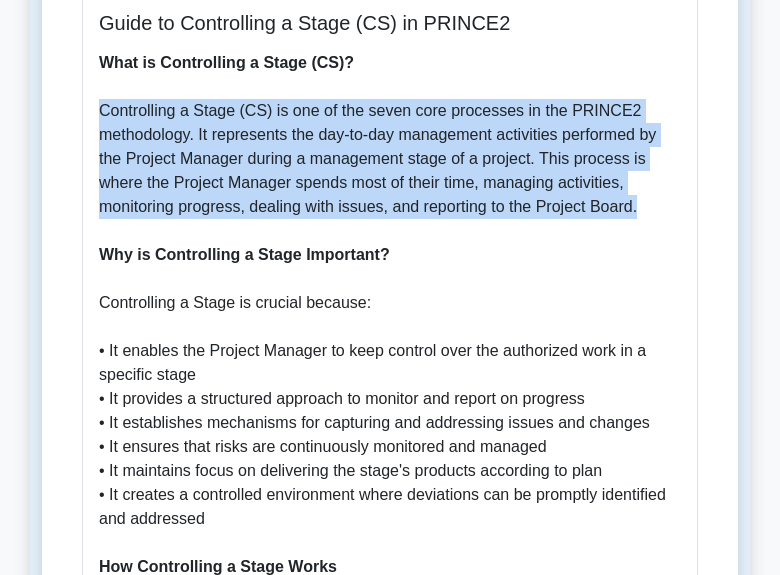 scroll, scrollTop: 930, scrollLeft: 0, axis: vertical 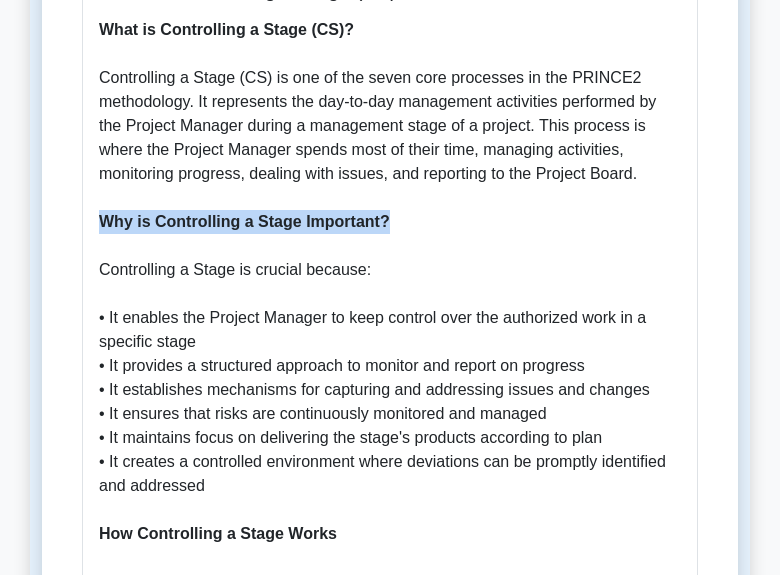 drag, startPoint x: 105, startPoint y: 222, endPoint x: 444, endPoint y: 226, distance: 339.0236 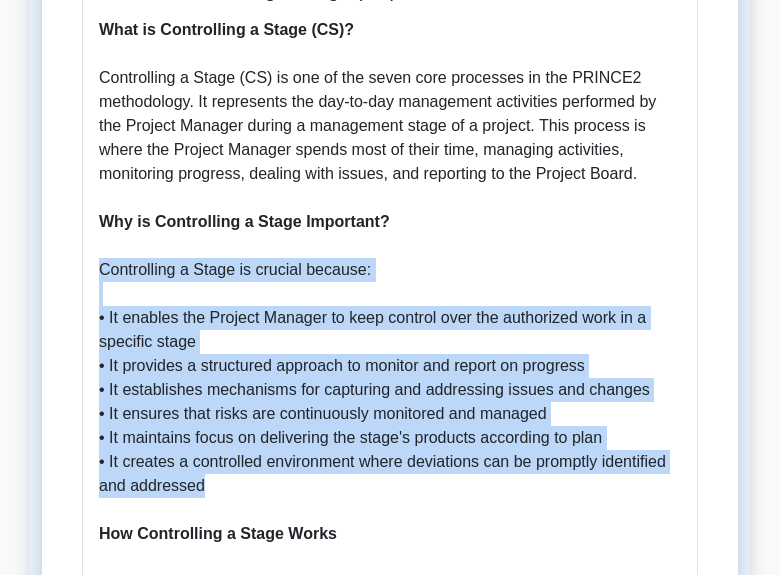 drag, startPoint x: 103, startPoint y: 272, endPoint x: 225, endPoint y: 480, distance: 241.13896 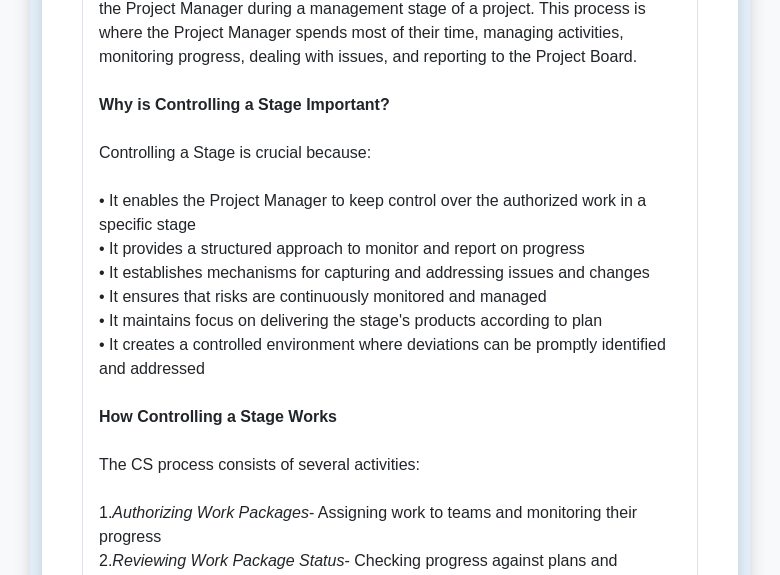 scroll, scrollTop: 1045, scrollLeft: 0, axis: vertical 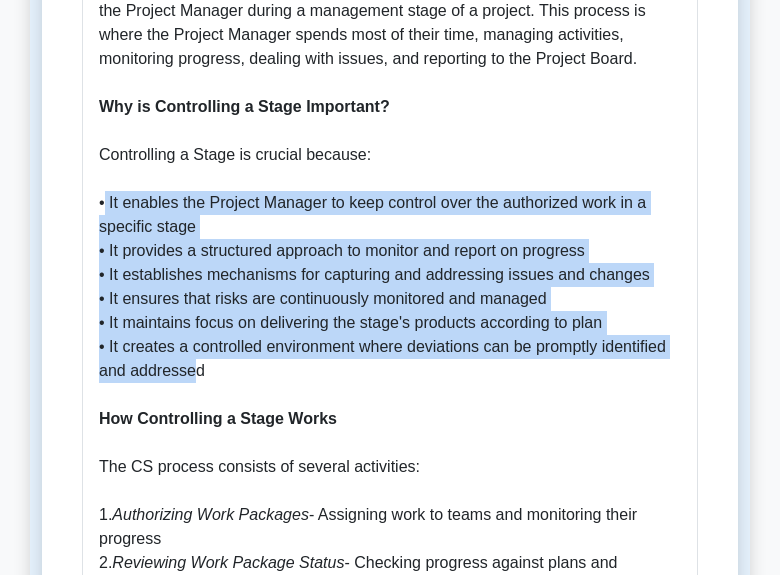 drag, startPoint x: 194, startPoint y: 369, endPoint x: 103, endPoint y: 207, distance: 185.80904 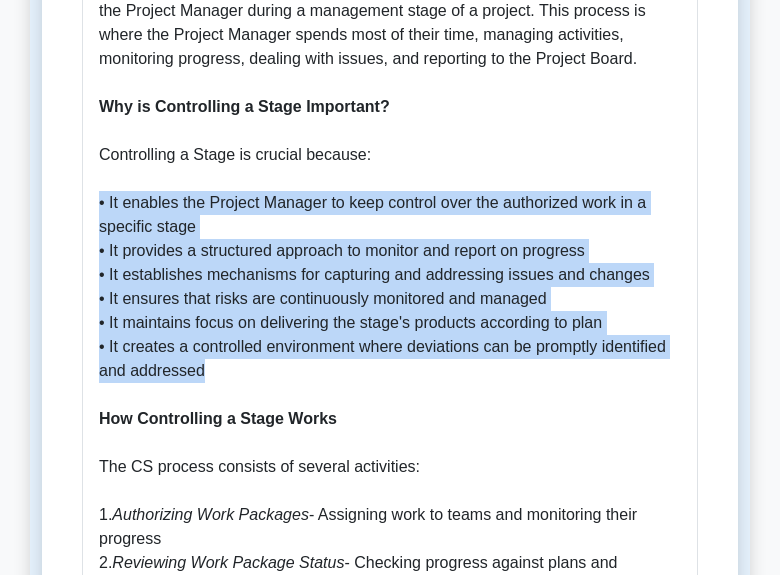 drag, startPoint x: 99, startPoint y: 196, endPoint x: 203, endPoint y: 366, distance: 199.28874 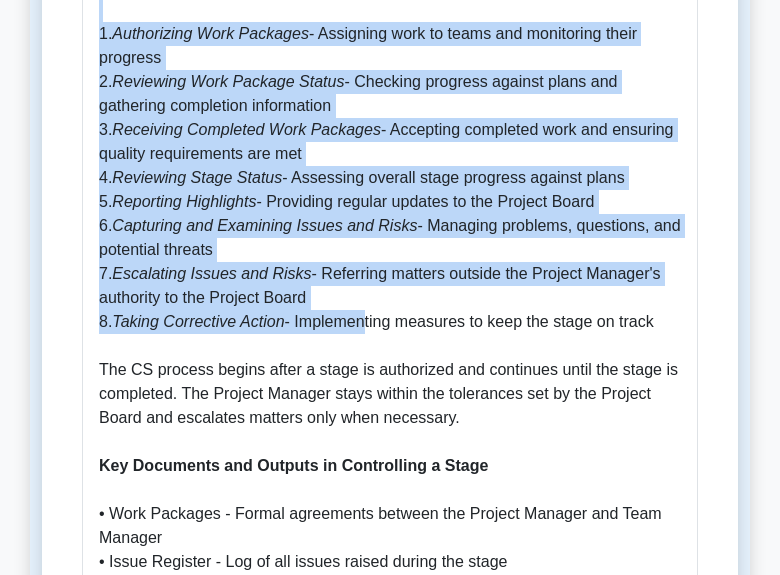scroll, scrollTop: 1523, scrollLeft: 0, axis: vertical 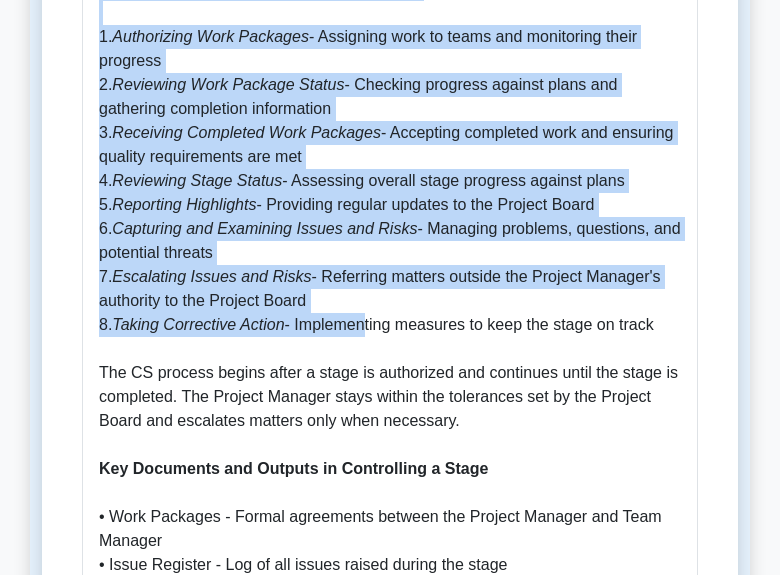 drag, startPoint x: 101, startPoint y: 47, endPoint x: 688, endPoint y: 323, distance: 648.6486 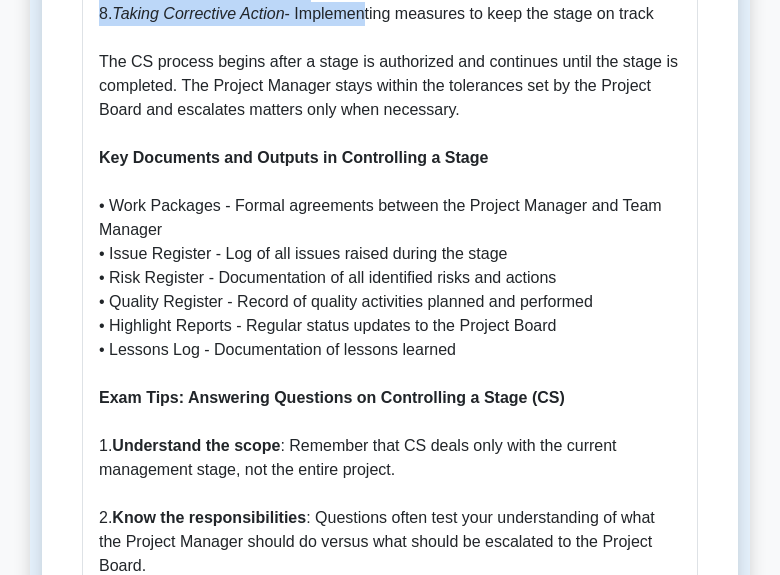 scroll, scrollTop: 1837, scrollLeft: 0, axis: vertical 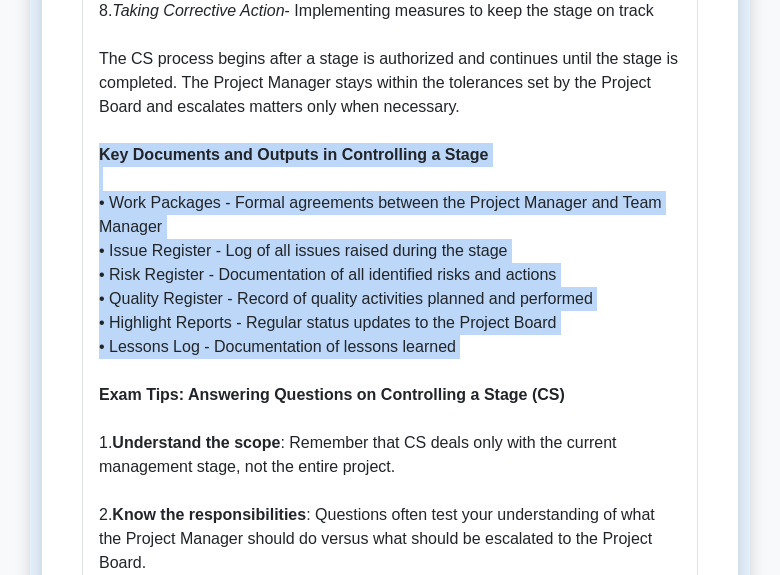 drag, startPoint x: 102, startPoint y: 152, endPoint x: 552, endPoint y: 363, distance: 497.0121 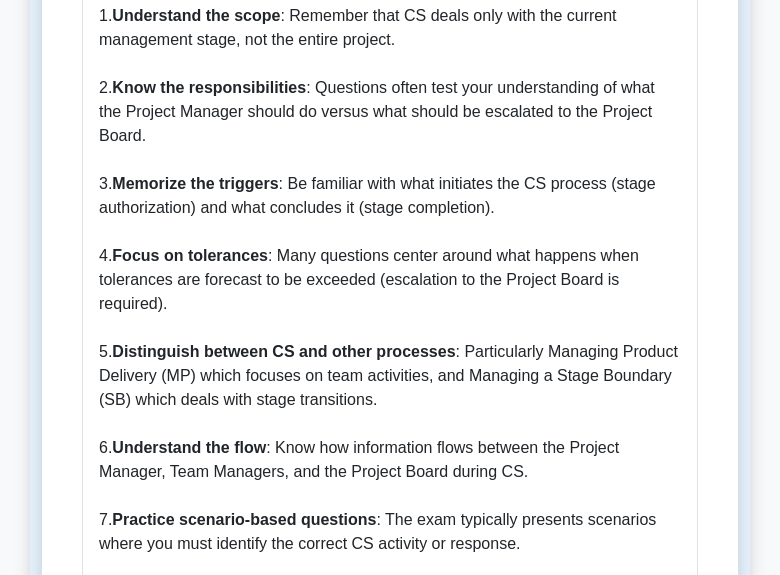 scroll, scrollTop: 2267, scrollLeft: 0, axis: vertical 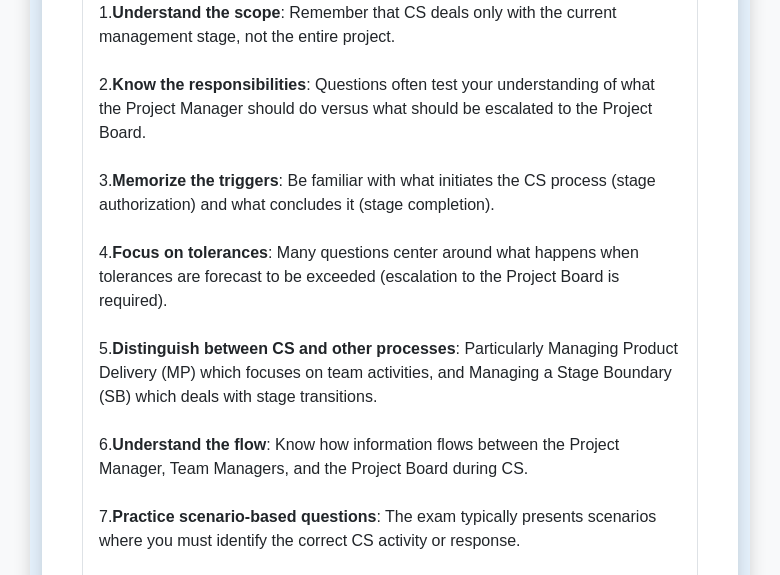 click on "Distinguish between CS and other processes" at bounding box center (283, 348) 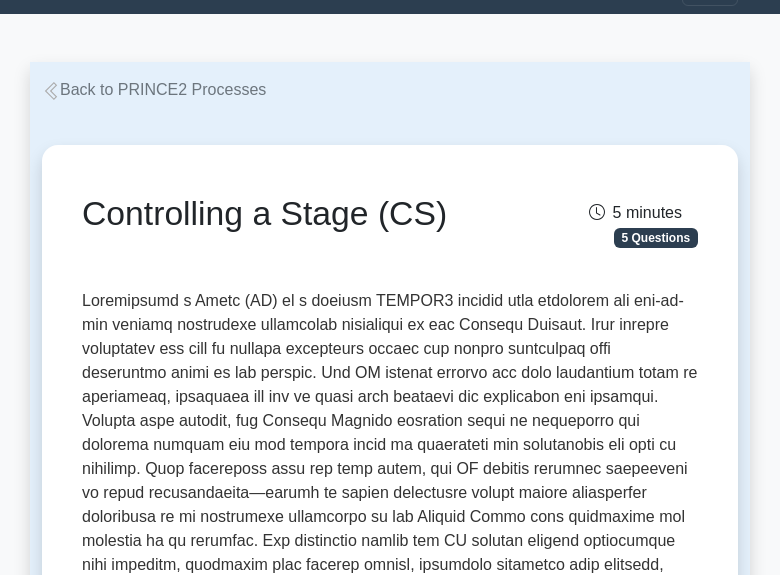 scroll, scrollTop: 43, scrollLeft: 0, axis: vertical 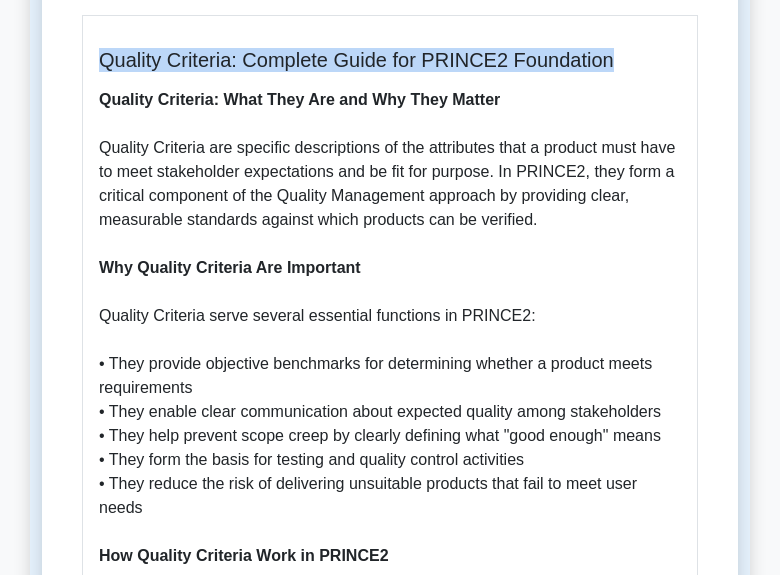 drag, startPoint x: 100, startPoint y: 60, endPoint x: 680, endPoint y: 77, distance: 580.2491 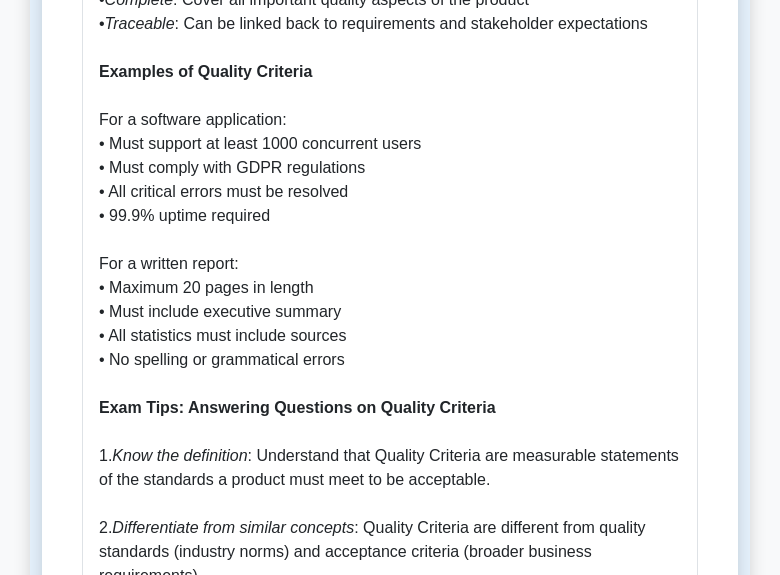 scroll, scrollTop: 1999, scrollLeft: 0, axis: vertical 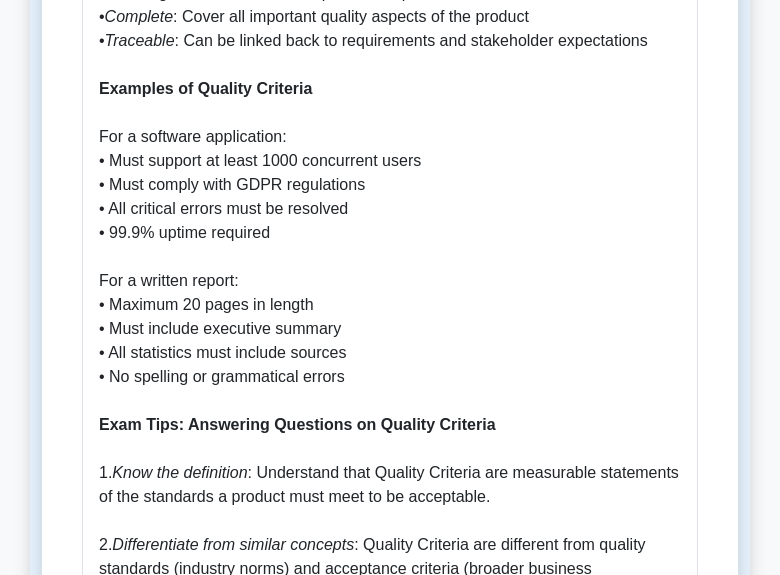 click on "Quality Criteria: What They Are and Why They Matter Quality Criteria are specific descriptions of the attributes that a product must have to meet stakeholder expectations and be fit for purpose. In PRINCE2, they form a critical component of the Quality Management approach by providing clear, measurable standards against which products can be verified. Why Quality Criteria Are Important Quality Criteria serve several essential functions in PRINCE2: • They provide objective benchmarks for determining whether a product meets requirements • They enable clear communication about expected quality among stakeholders • They help prevent scope creep by clearly defining what "good enough" means • They form the basis for testing and quality control activities • They reduce the risk of delivering unsuitable products that fail to meet user needs How Quality Criteria Work in PRINCE2 Within the PRINCE2 framework, Quality Criteria function as follows: 1.  Definition during planning 2.  3.  Basis for quality methods" at bounding box center (390, 29) 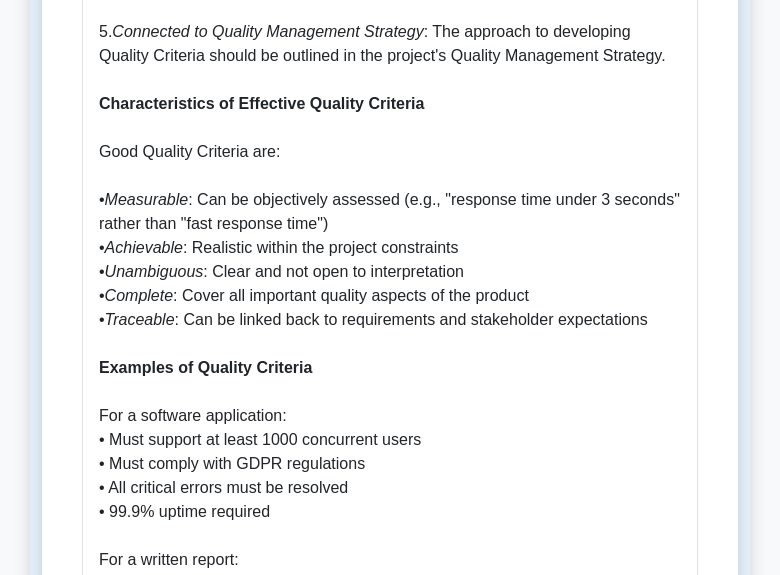 click on "Quality Criteria: What They Are and Why They Matter Quality Criteria are specific descriptions of the attributes that a product must have to meet stakeholder expectations and be fit for purpose. In PRINCE2, they form a critical component of the Quality Management approach by providing clear, measurable standards against which products can be verified. Why Quality Criteria Are Important Quality Criteria serve several essential functions in PRINCE2: • They provide objective benchmarks for determining whether a product meets requirements • They enable clear communication about expected quality among stakeholders • They help prevent scope creep by clearly defining what "good enough" means • They form the basis for testing and quality control activities • They reduce the risk of delivering unsuitable products that fail to meet user needs How Quality Criteria Work in PRINCE2 Within the PRINCE2 framework, Quality Criteria function as follows: 1.  Definition during planning 2.  3.  Basis for quality methods" at bounding box center [390, 308] 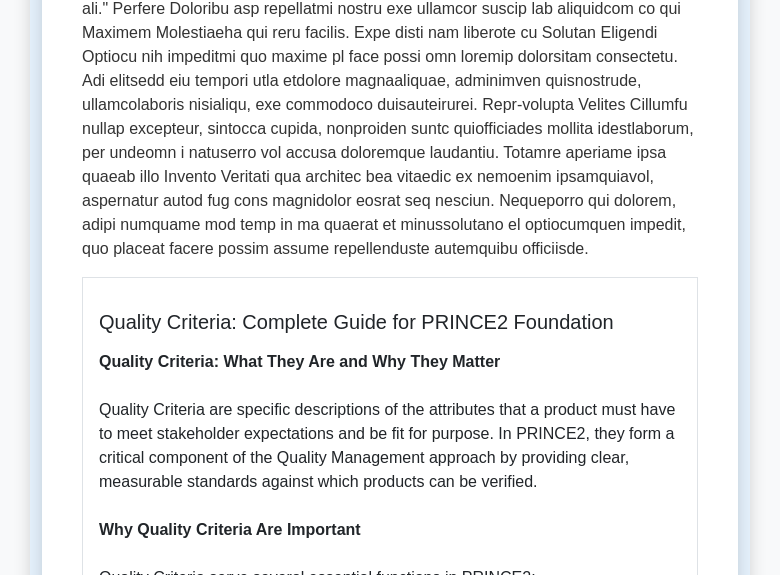 scroll, scrollTop: 547, scrollLeft: 0, axis: vertical 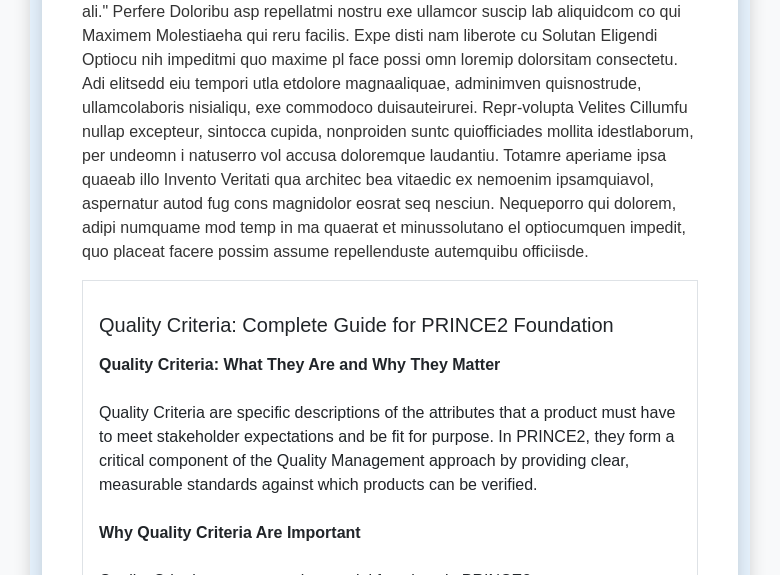click on "Quality Criteria: What They Are and Why They Matter" at bounding box center (299, 364) 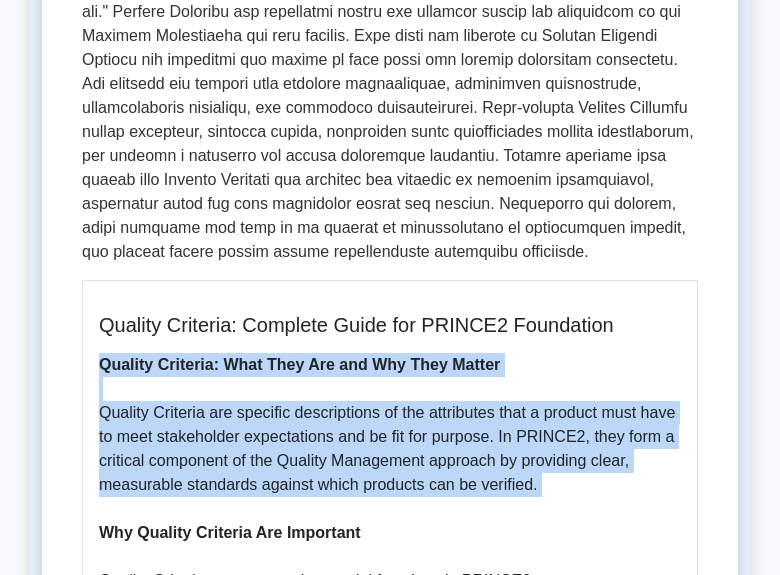 drag, startPoint x: 106, startPoint y: 366, endPoint x: 535, endPoint y: 488, distance: 446.0101 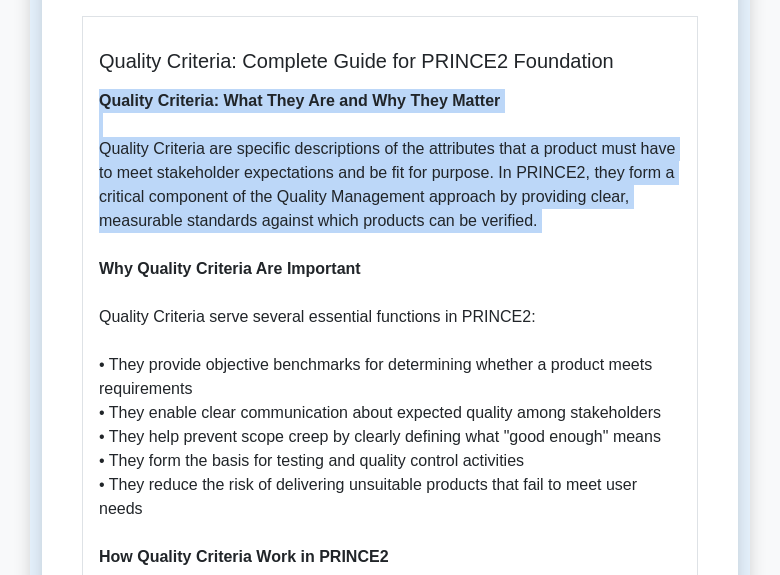 scroll, scrollTop: 839, scrollLeft: 0, axis: vertical 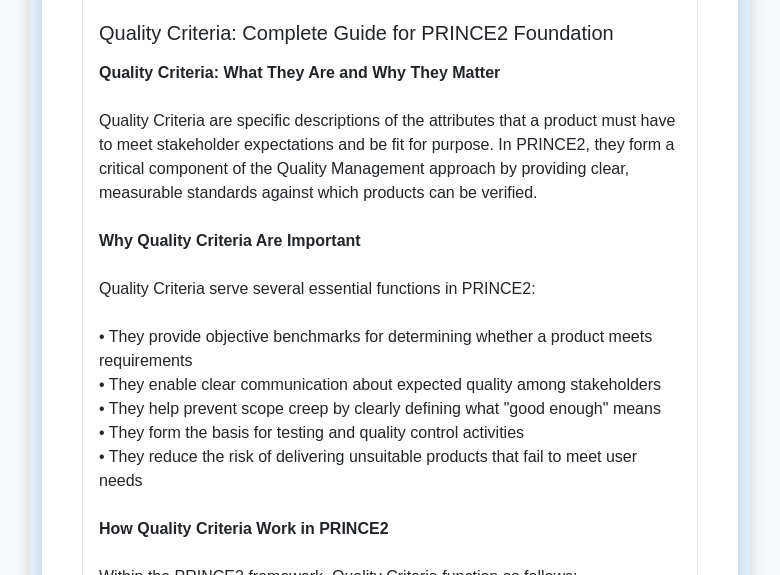 click on "Quality Criteria: What They Are and Why They Matter Quality Criteria are specific descriptions of the attributes that a product must have to meet stakeholder expectations and be fit for purpose. In PRINCE2, they form a critical component of the Quality Management approach by providing clear, measurable standards against which products can be verified. Why Quality Criteria Are Important Quality Criteria serve several essential functions in PRINCE2: • They provide objective benchmarks for determining whether a product meets requirements • They enable clear communication about expected quality among stakeholders • They help prevent scope creep by clearly defining what "good enough" means • They form the basis for testing and quality control activities • They reduce the risk of delivering unsuitable products that fail to meet user needs How Quality Criteria Work in PRINCE2 Within the PRINCE2 framework, Quality Criteria function as follows: 1.  Definition during planning 2.  3.  Basis for quality methods" at bounding box center [390, 1189] 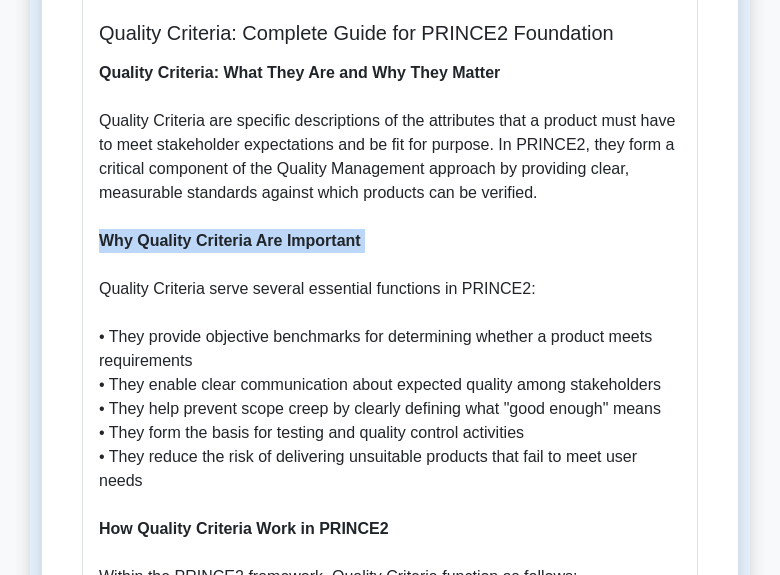 drag, startPoint x: 99, startPoint y: 243, endPoint x: 443, endPoint y: 254, distance: 344.17584 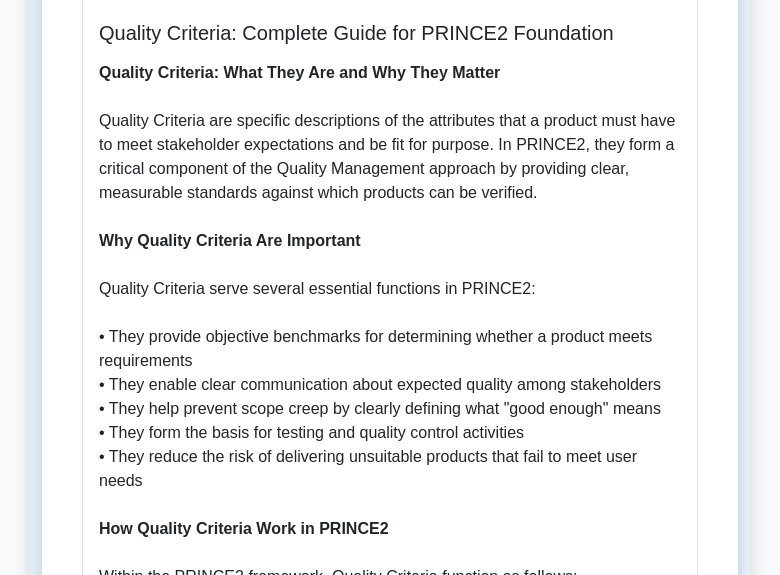 click on "Quality Criteria: What They Are and Why They Matter Quality Criteria are specific descriptions of the attributes that a product must have to meet stakeholder expectations and be fit for purpose. In PRINCE2, they form a critical component of the Quality Management approach by providing clear, measurable standards against which products can be verified. Why Quality Criteria Are Important Quality Criteria serve several essential functions in PRINCE2: • They provide objective benchmarks for determining whether a product meets requirements • They enable clear communication about expected quality among stakeholders • They help prevent scope creep by clearly defining what "good enough" means • They form the basis for testing and quality control activities • They reduce the risk of delivering unsuitable products that fail to meet user needs How Quality Criteria Work in PRINCE2 Within the PRINCE2 framework, Quality Criteria function as follows: 1.  Definition during planning 2.  3.  Basis for quality methods" at bounding box center [390, 1189] 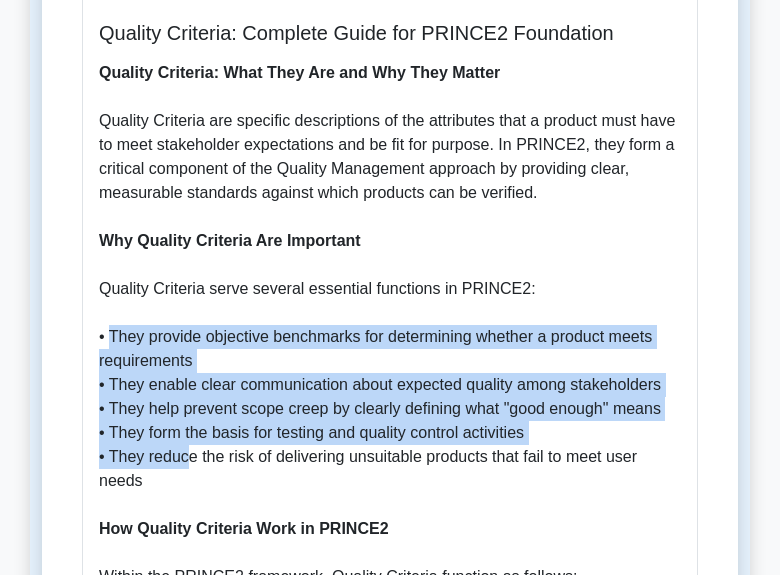 drag, startPoint x: 109, startPoint y: 341, endPoint x: 188, endPoint y: 468, distance: 149.56604 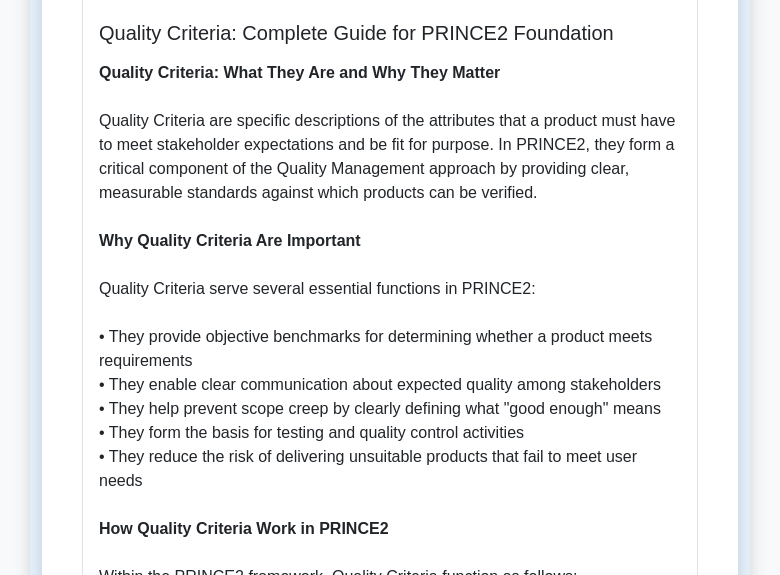 click on "Quality Criteria: What They Are and Why They Matter Quality Criteria are specific descriptions of the attributes that a product must have to meet stakeholder expectations and be fit for purpose. In PRINCE2, they form a critical component of the Quality Management approach by providing clear, measurable standards against which products can be verified. Why Quality Criteria Are Important Quality Criteria serve several essential functions in PRINCE2: • They provide objective benchmarks for determining whether a product meets requirements • They enable clear communication about expected quality among stakeholders • They help prevent scope creep by clearly defining what "good enough" means • They form the basis for testing and quality control activities • They reduce the risk of delivering unsuitable products that fail to meet user needs How Quality Criteria Work in PRINCE2 Within the PRINCE2 framework, Quality Criteria function as follows: 1.  Definition during planning 2.  3.  Basis for quality methods" at bounding box center [390, 1189] 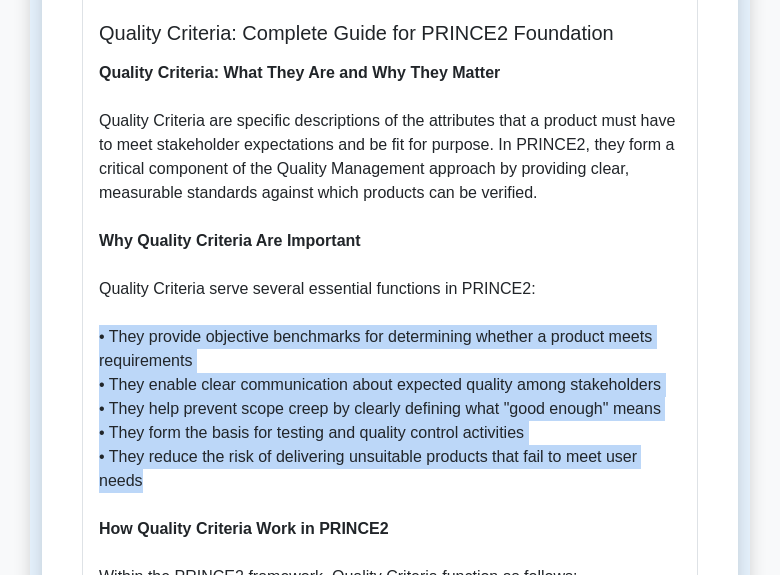 drag, startPoint x: 139, startPoint y: 486, endPoint x: 80, endPoint y: 344, distance: 153.7693 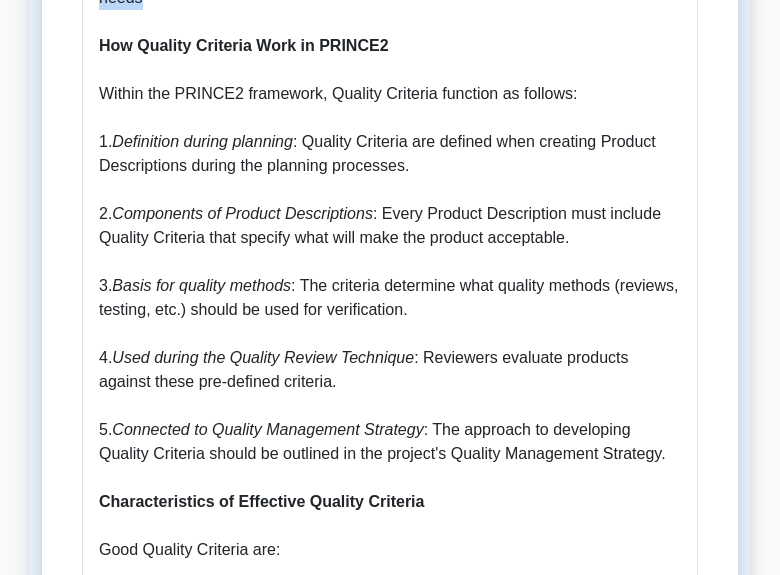 scroll, scrollTop: 1310, scrollLeft: 0, axis: vertical 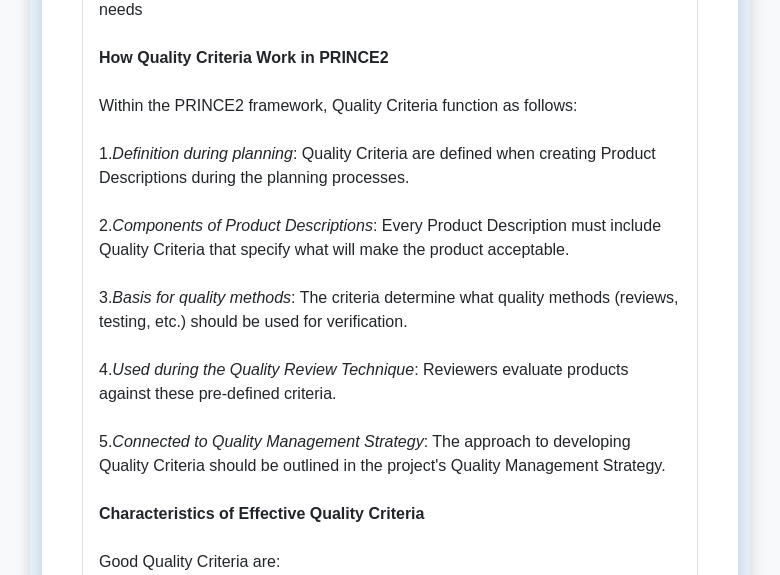 click on "Quality Criteria: What They Are and Why They Matter Quality Criteria are specific descriptions of the attributes that a product must have to meet stakeholder expectations and be fit for purpose. In PRINCE2, they form a critical component of the Quality Management approach by providing clear, measurable standards against which products can be verified. Why Quality Criteria Are Important Quality Criteria serve several essential functions in PRINCE2: • They provide objective benchmarks for determining whether a product meets requirements • They enable clear communication about expected quality among stakeholders • They help prevent scope creep by clearly defining what "good enough" means • They form the basis for testing and quality control activities • They reduce the risk of delivering unsuitable products that fail to meet user needs How Quality Criteria Work in PRINCE2 Within the PRINCE2 framework, Quality Criteria function as follows: 1.  Definition during planning 2.  3.  Basis for quality methods" at bounding box center (390, 718) 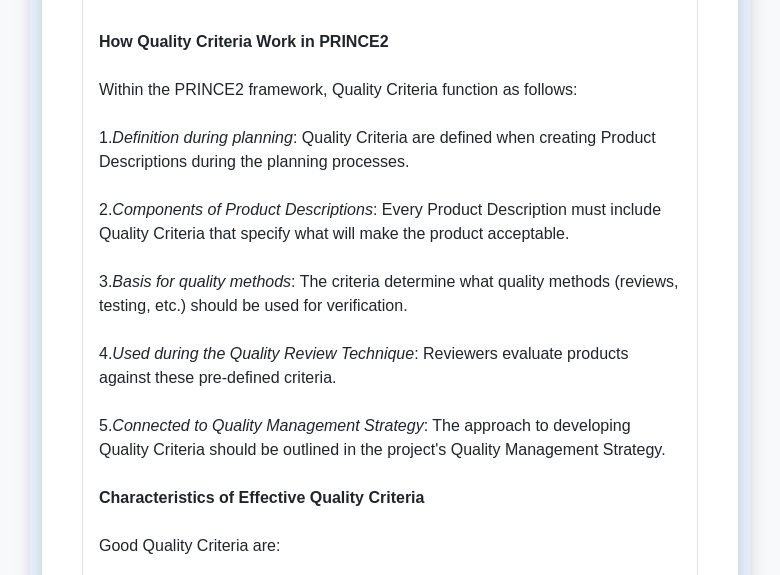 scroll, scrollTop: 1322, scrollLeft: 0, axis: vertical 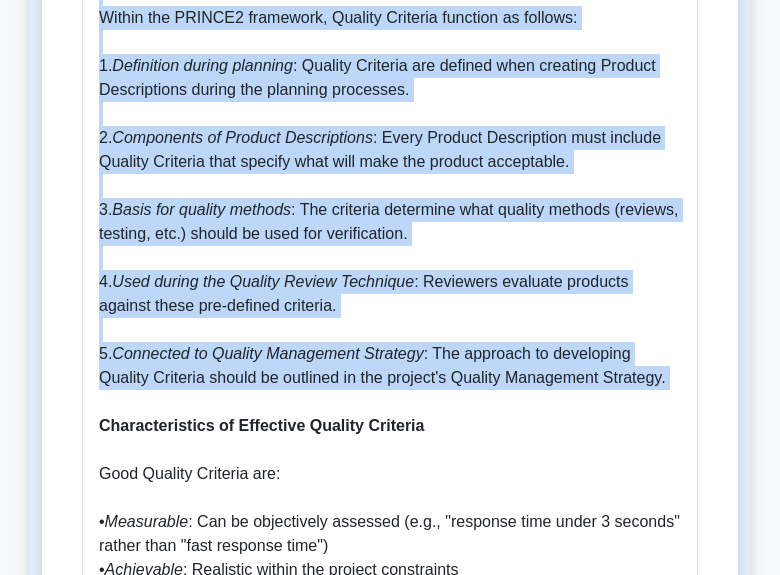 drag, startPoint x: 100, startPoint y: 48, endPoint x: 708, endPoint y: 392, distance: 698.56995 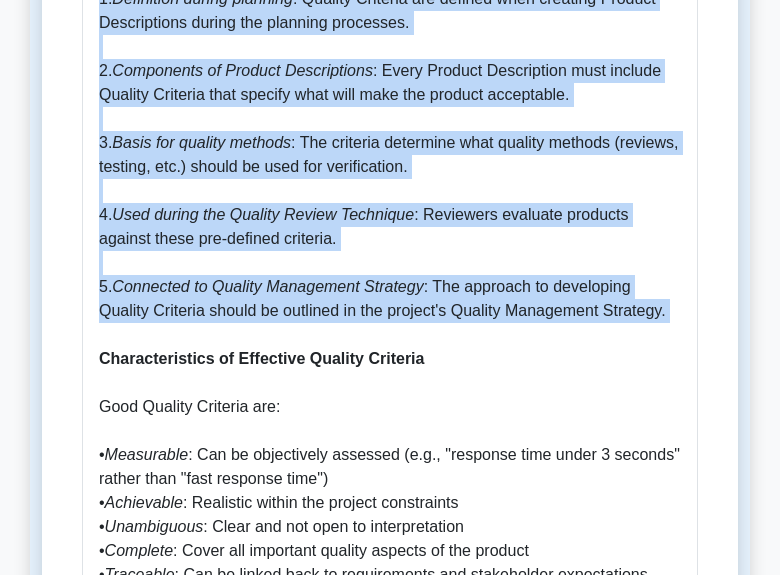 scroll, scrollTop: 1641, scrollLeft: 0, axis: vertical 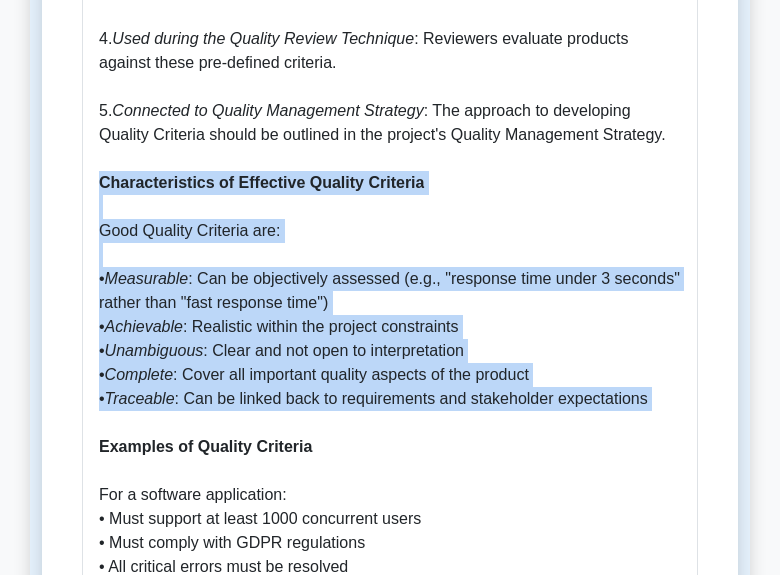 drag, startPoint x: 97, startPoint y: 186, endPoint x: 639, endPoint y: 425, distance: 592.35547 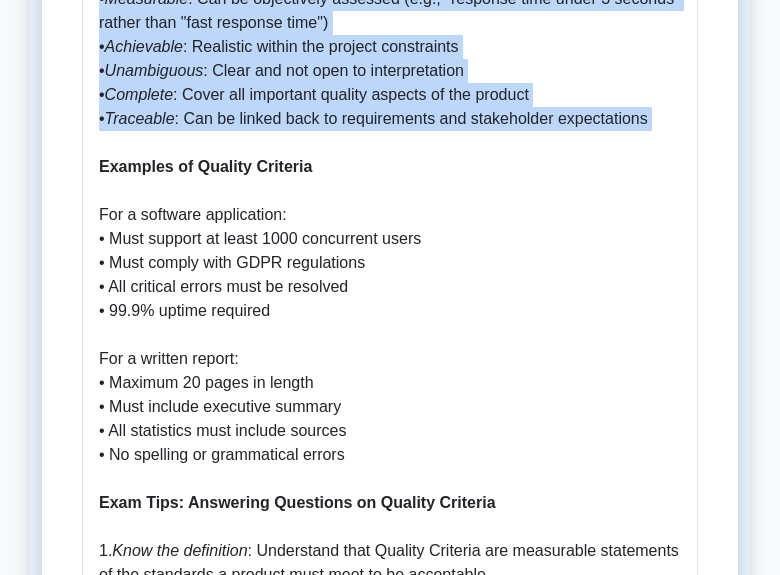 scroll, scrollTop: 1919, scrollLeft: 0, axis: vertical 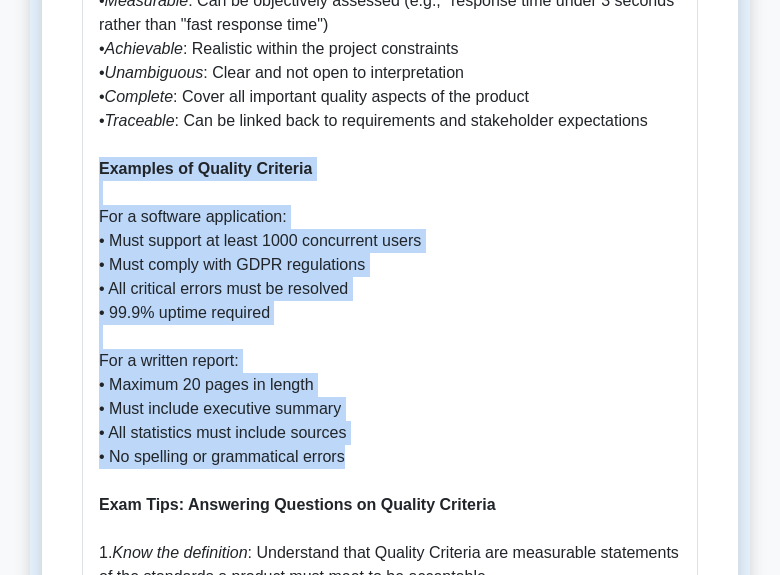 drag, startPoint x: 102, startPoint y: 164, endPoint x: 439, endPoint y: 467, distance: 453.1865 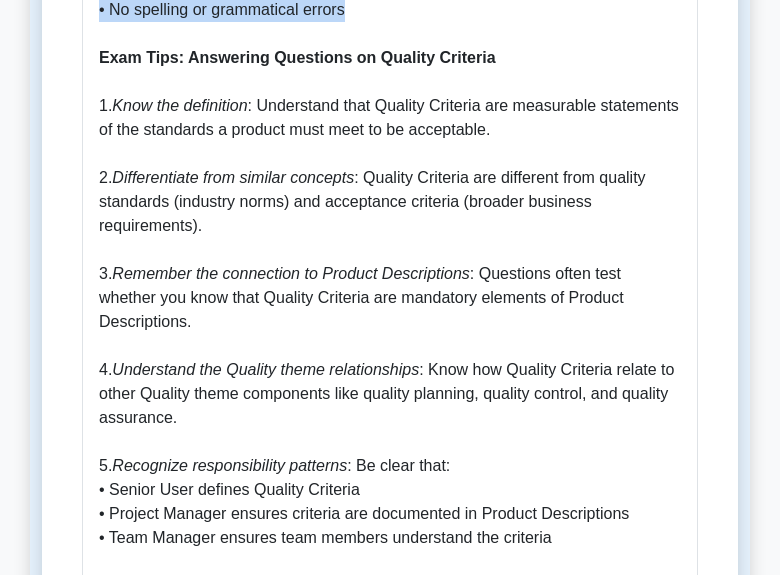 scroll, scrollTop: 2372, scrollLeft: 0, axis: vertical 